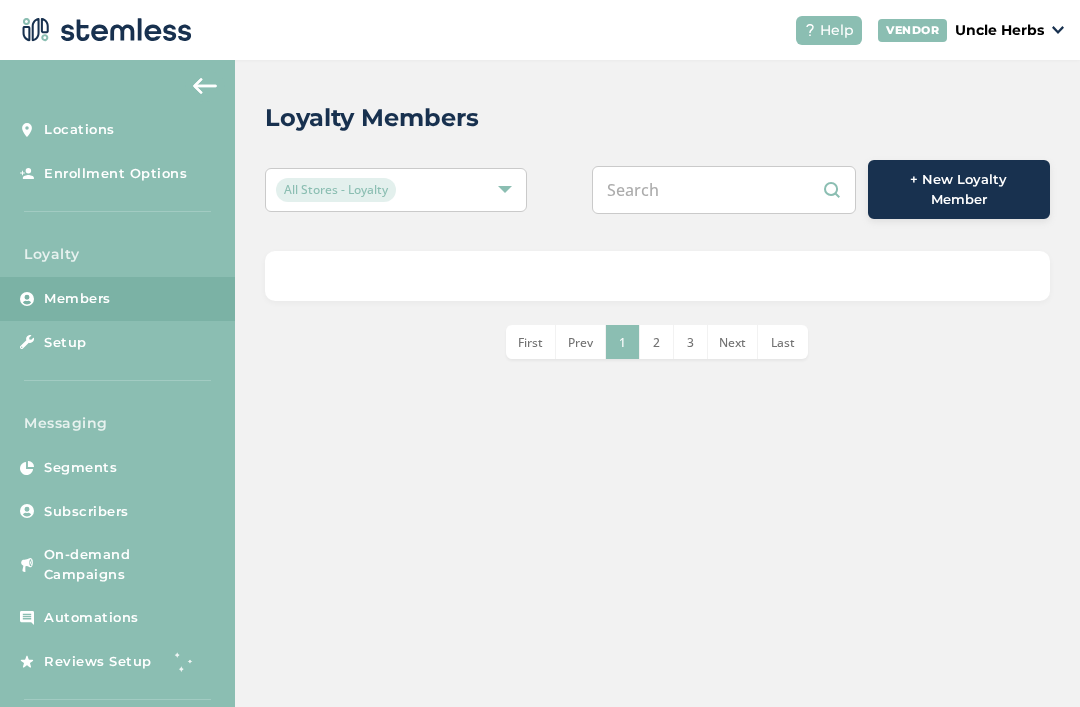 scroll, scrollTop: 64, scrollLeft: 0, axis: vertical 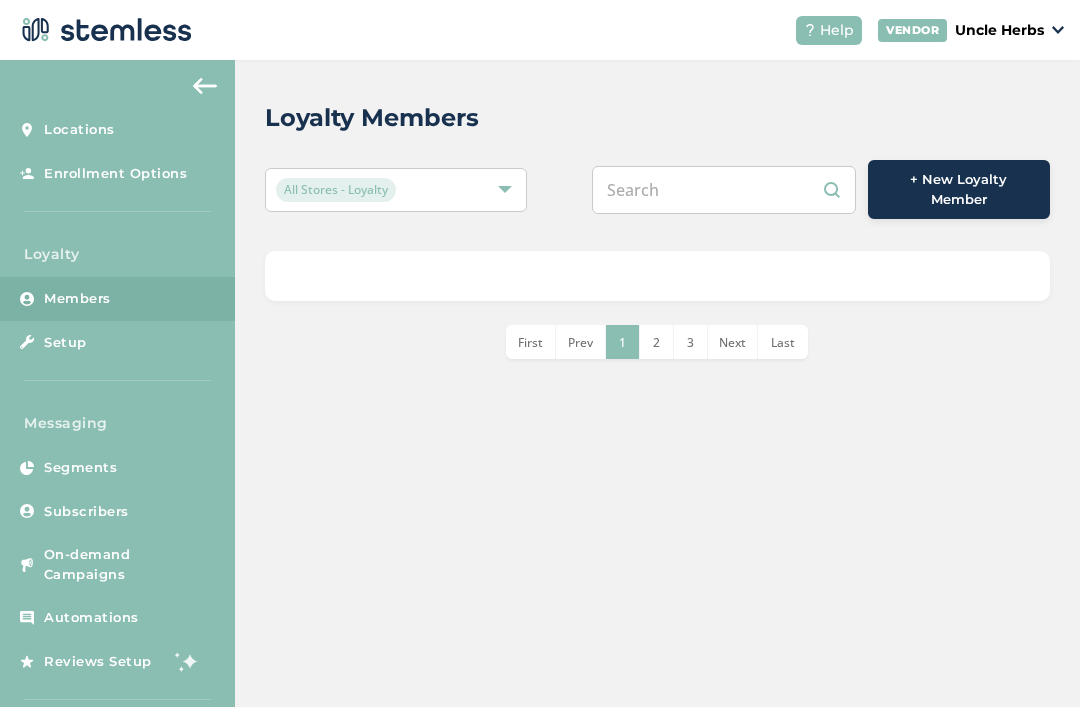 click at bounding box center (724, 190) 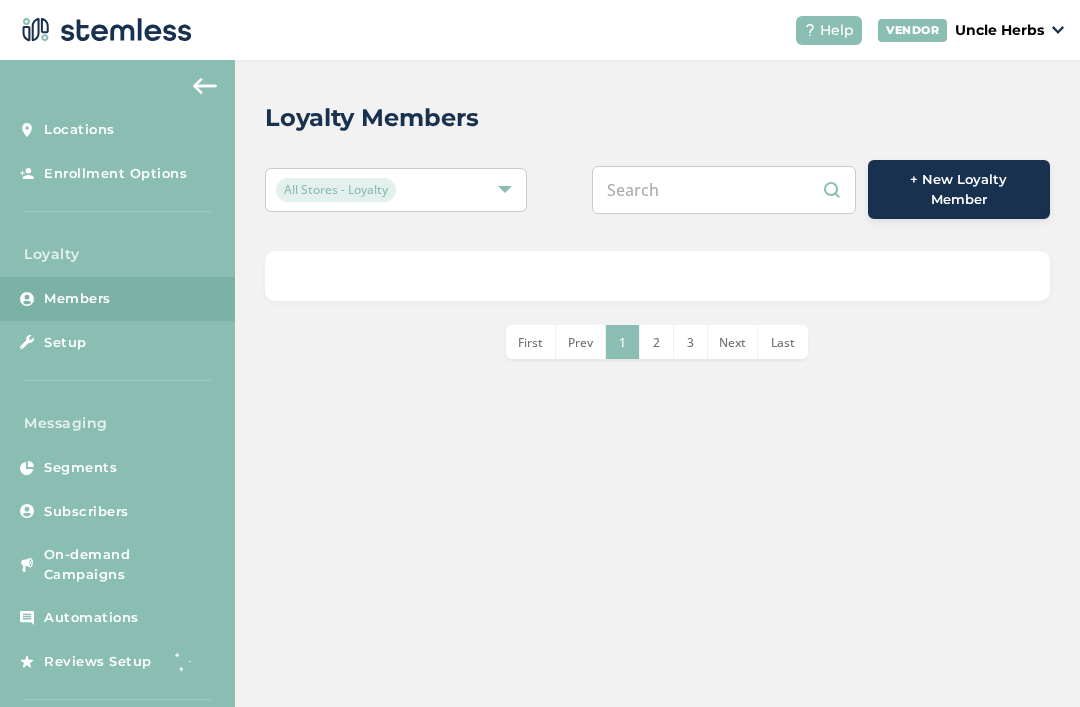 paste on "[NUMBER]" 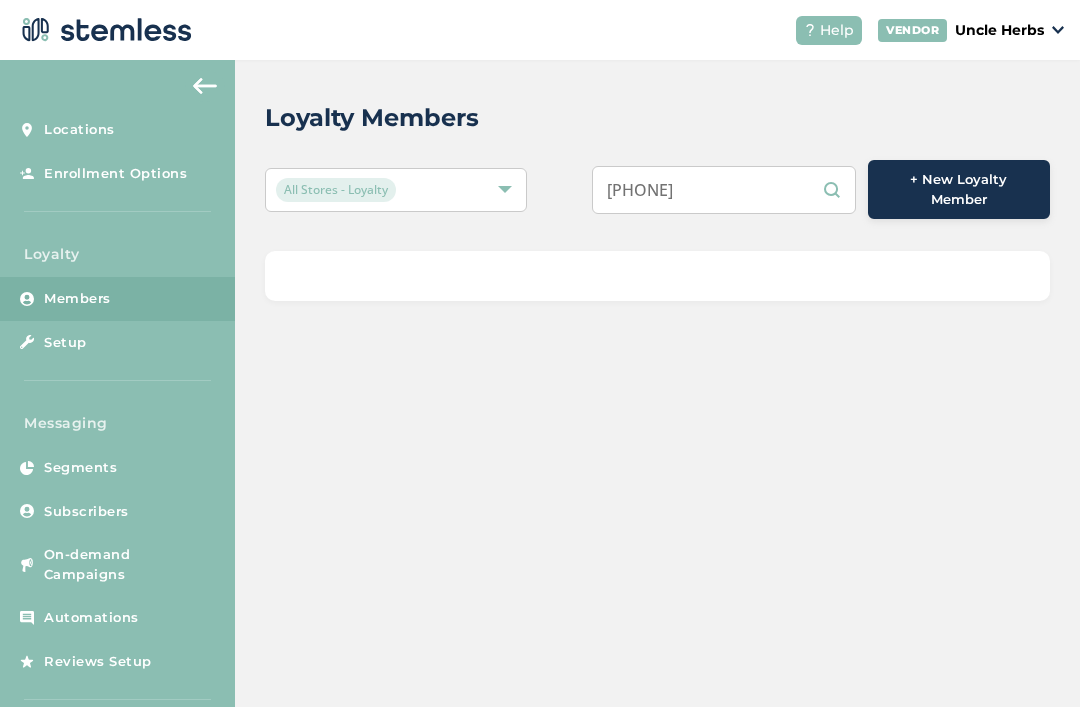 click on "[NUMBER]" at bounding box center (724, 190) 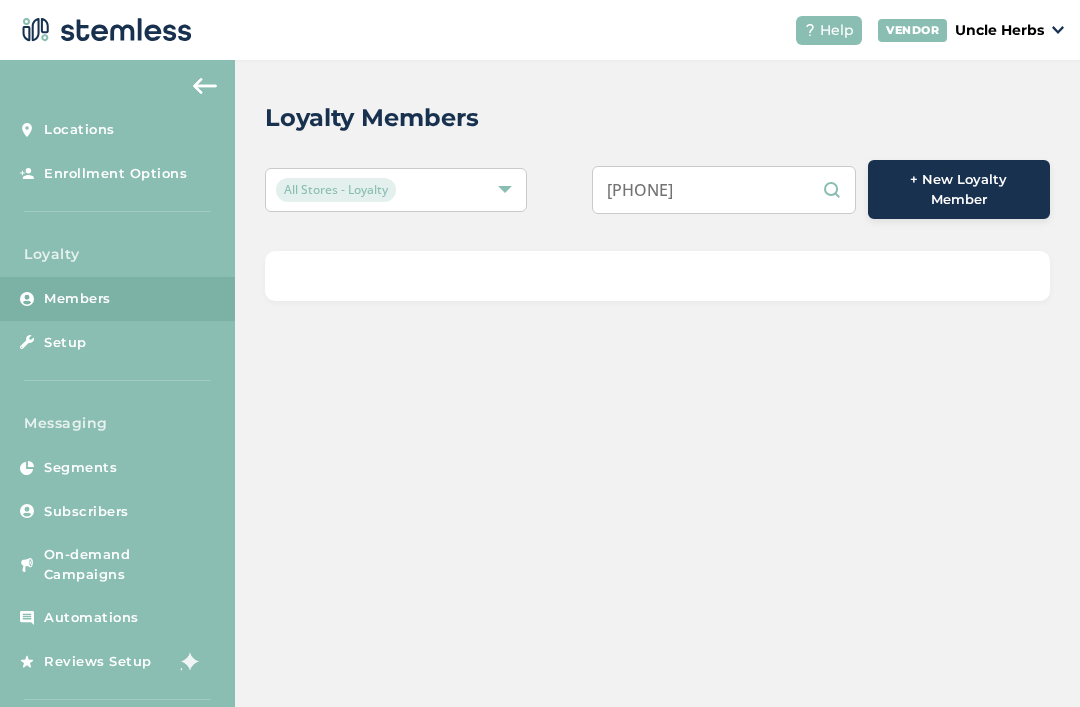 type on "[NUMBER]" 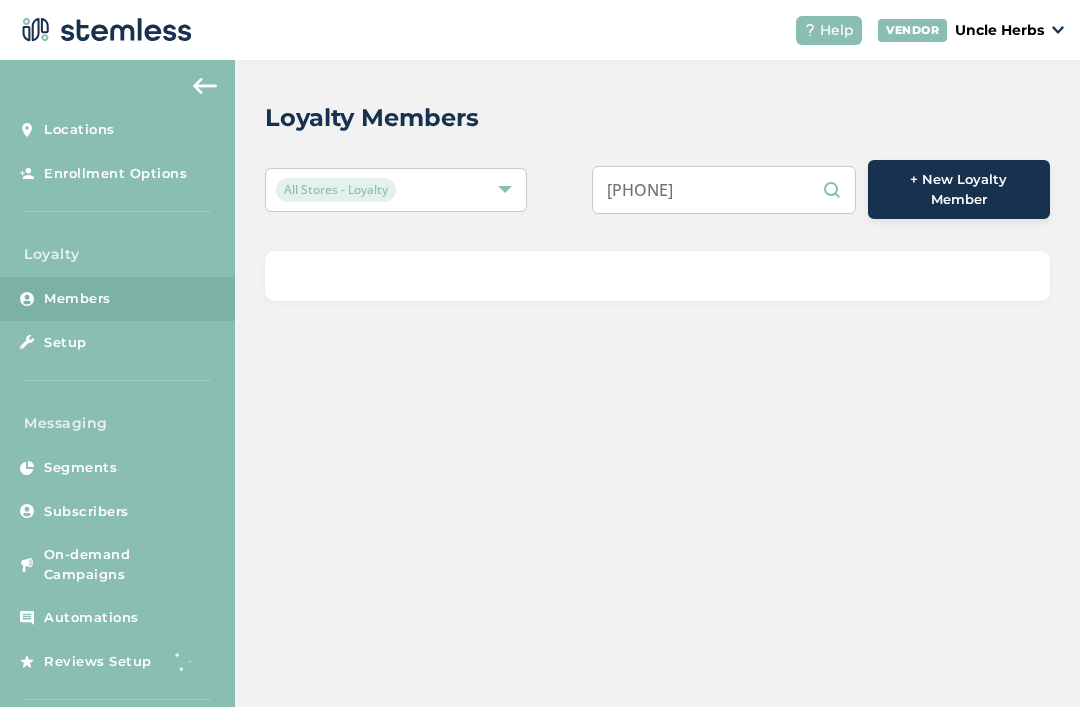 click on "Members" at bounding box center (117, 299) 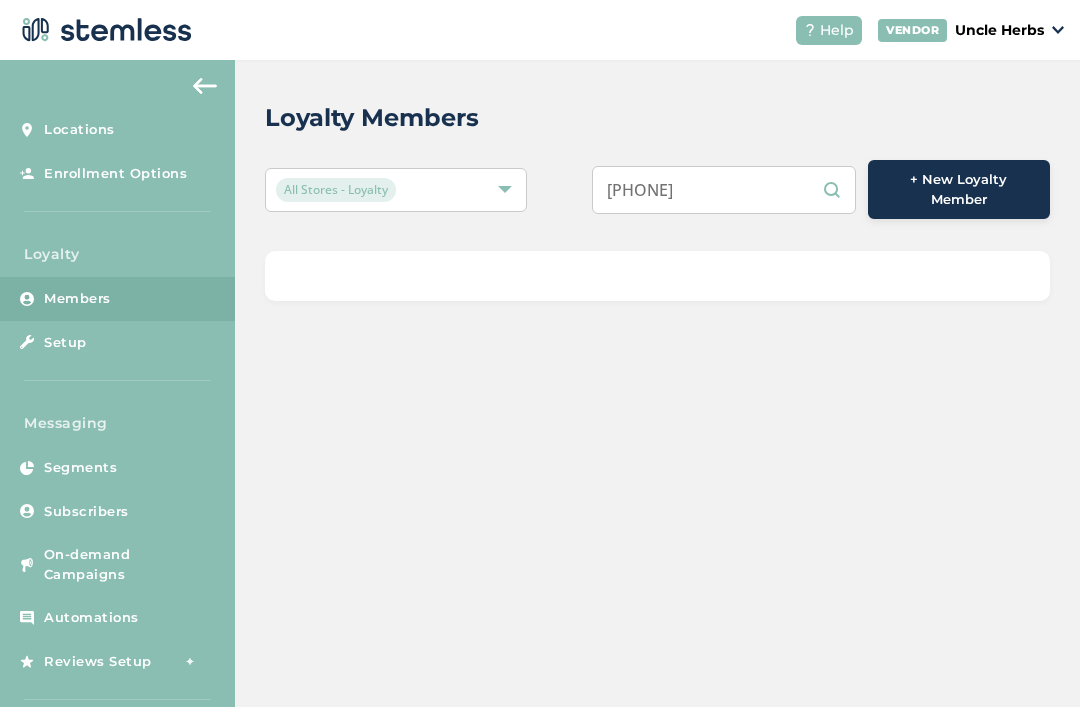 click on "Loyalty" at bounding box center [117, 254] 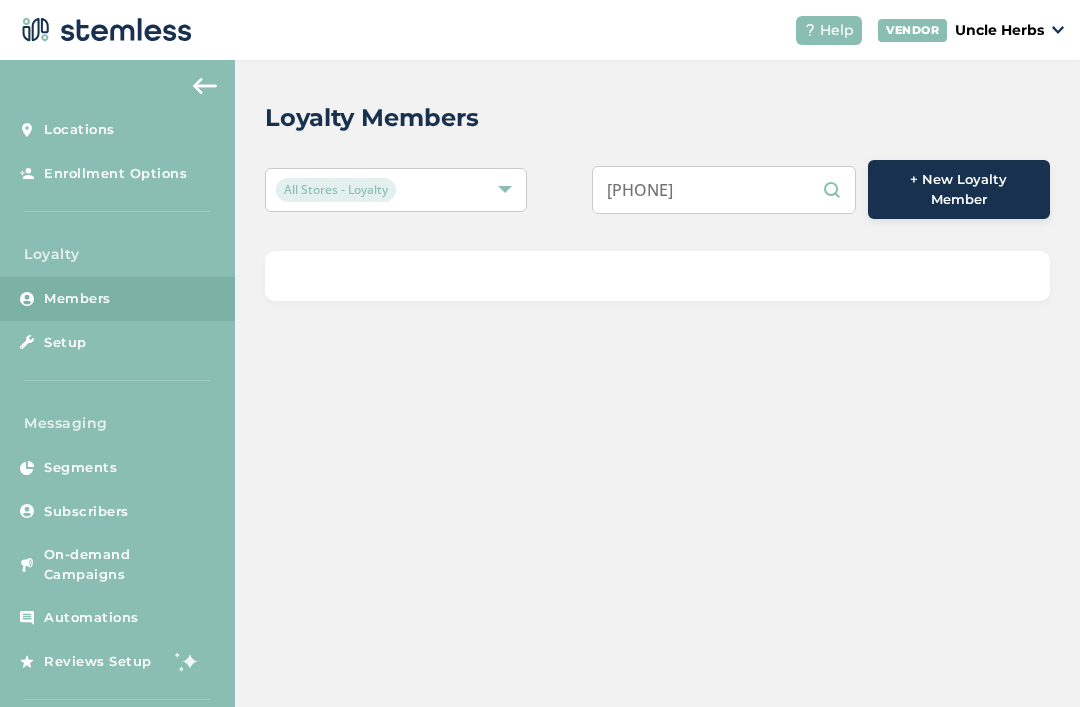click at bounding box center (205, 86) 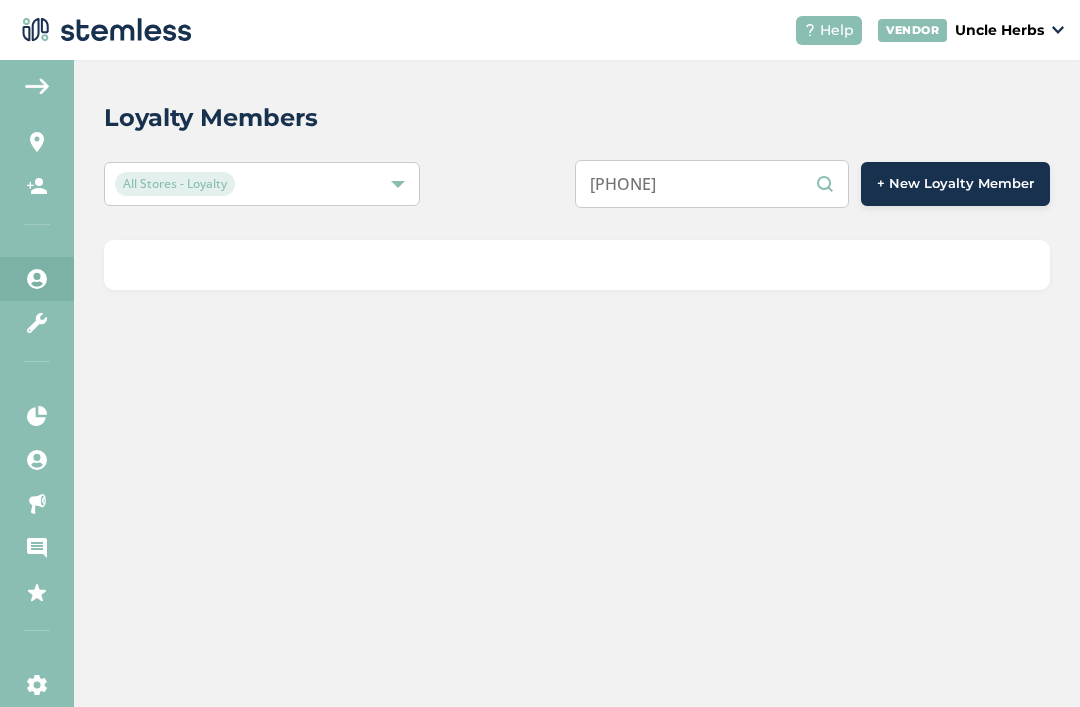 click at bounding box center [37, 86] 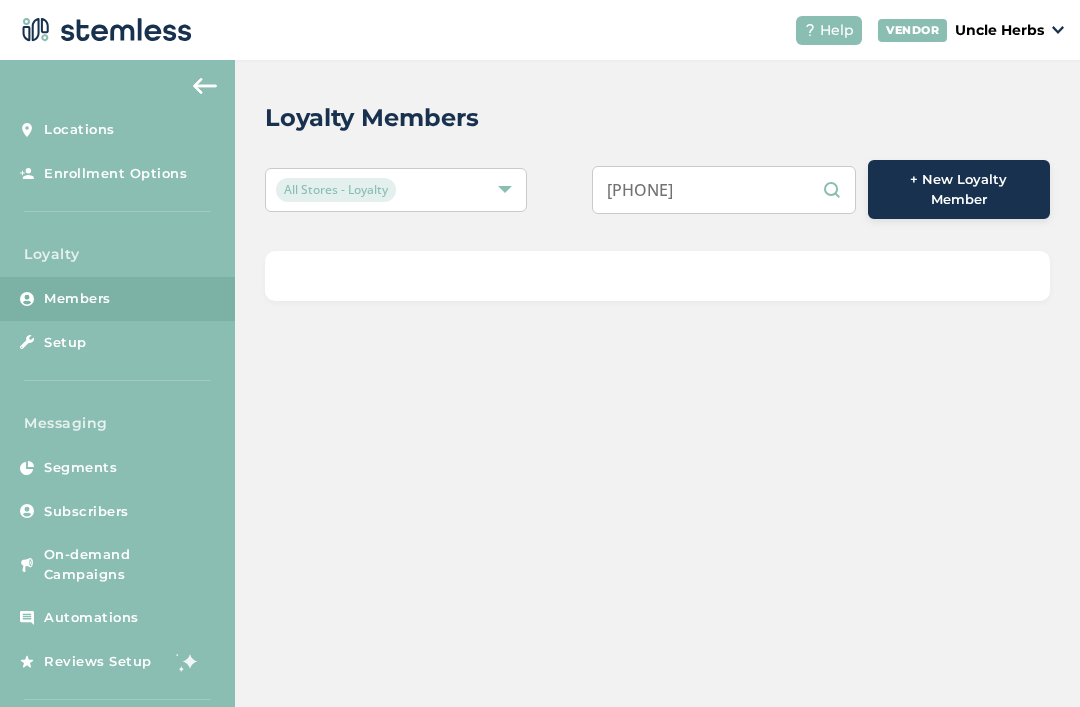 click on "Setup" at bounding box center (117, 343) 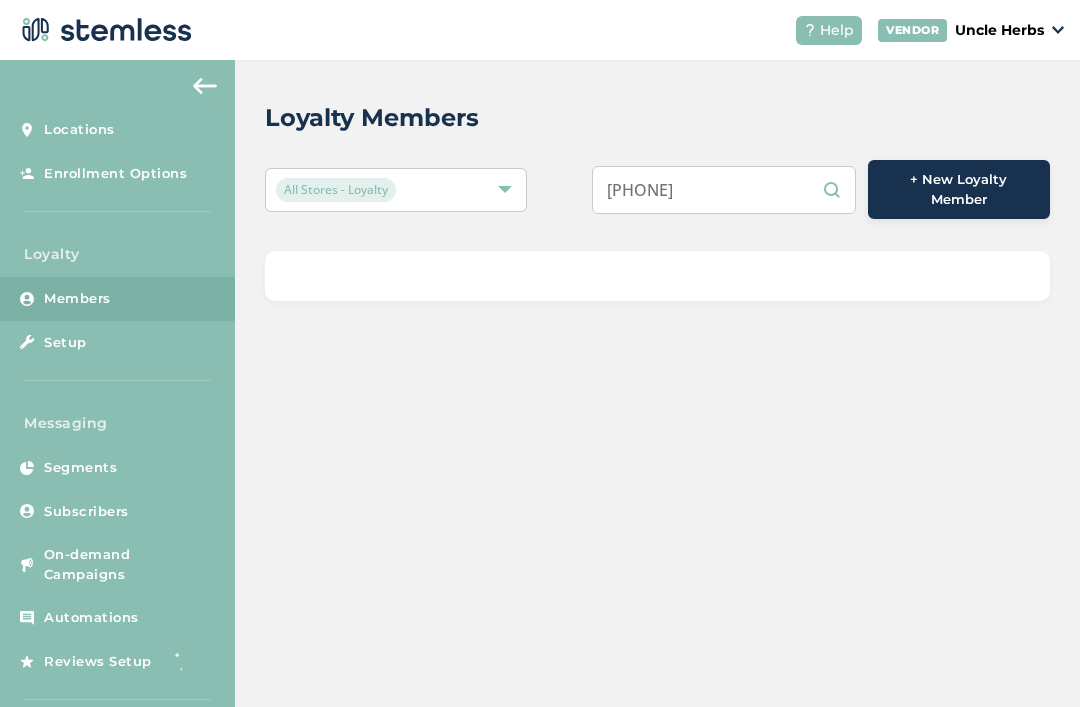 click on "Loyalty Members  All Stores - Loyalty  9073822997 + New Loyalty Member" at bounding box center [657, 383] 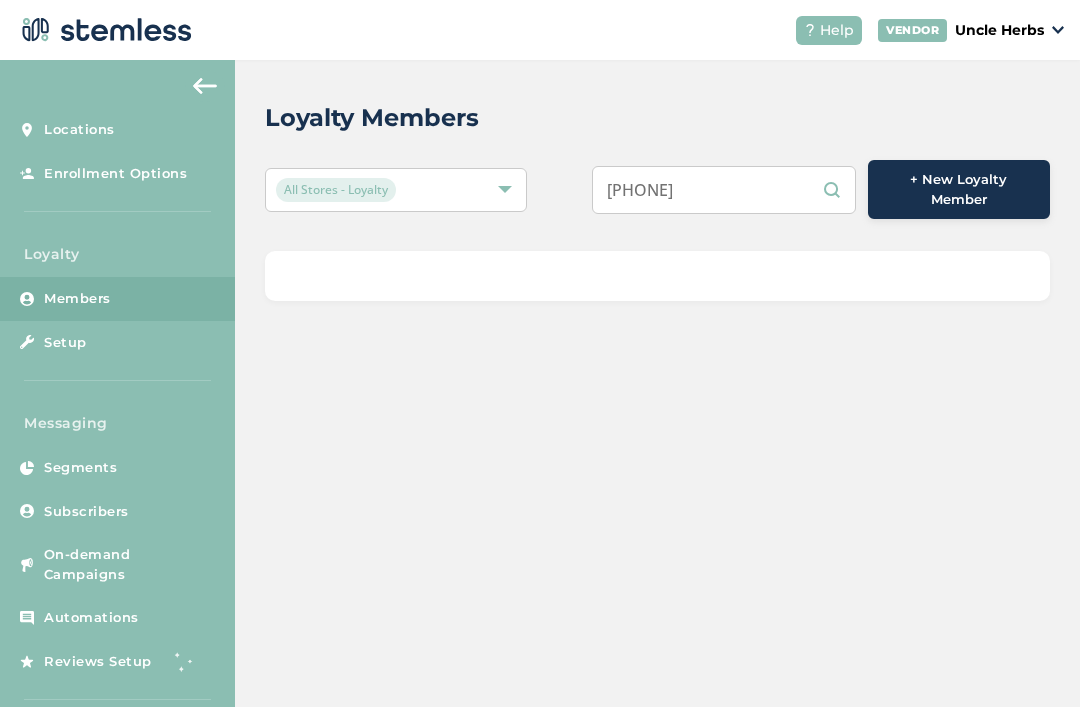 scroll, scrollTop: 0, scrollLeft: 0, axis: both 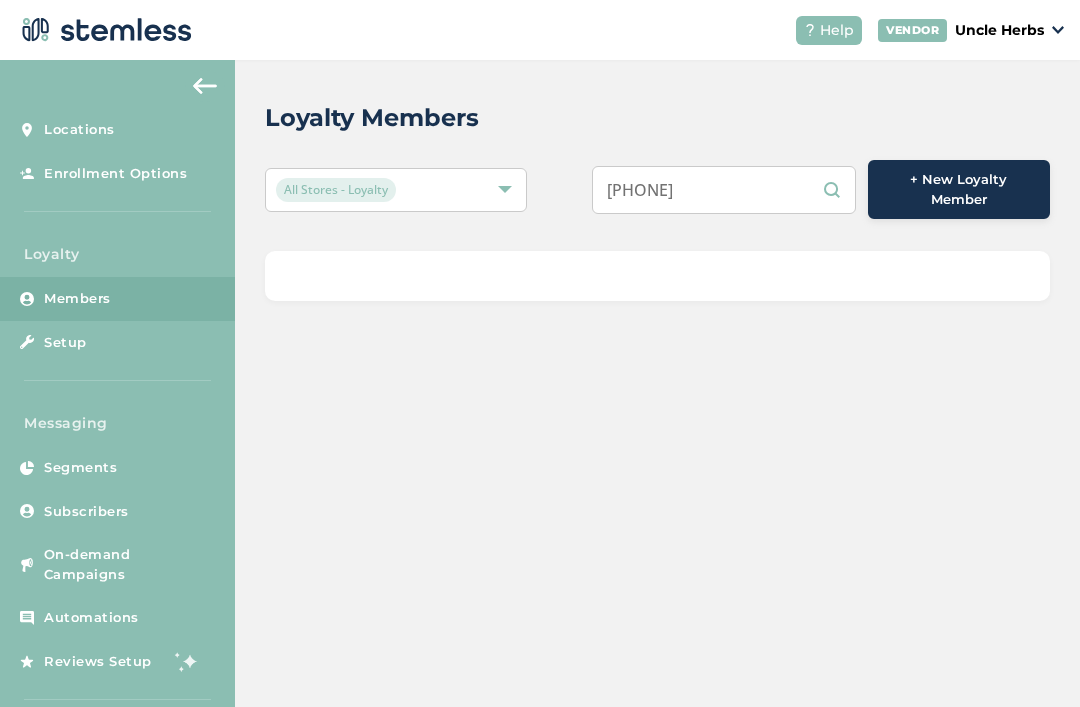 click on "Members" at bounding box center (117, 299) 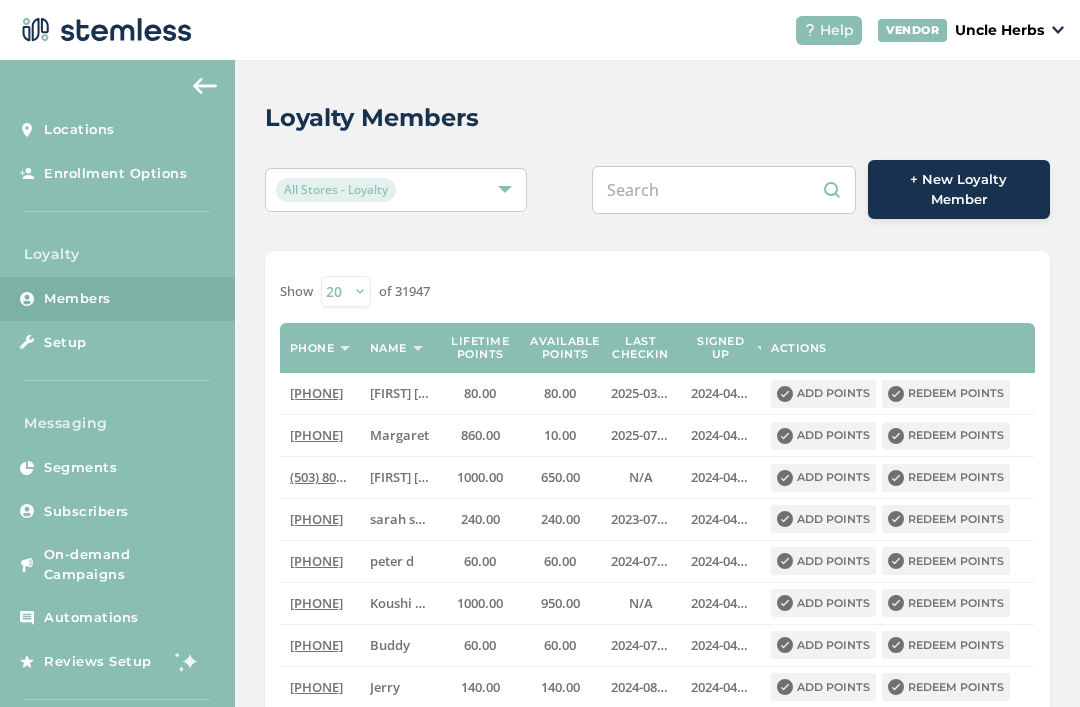scroll, scrollTop: 0, scrollLeft: 0, axis: both 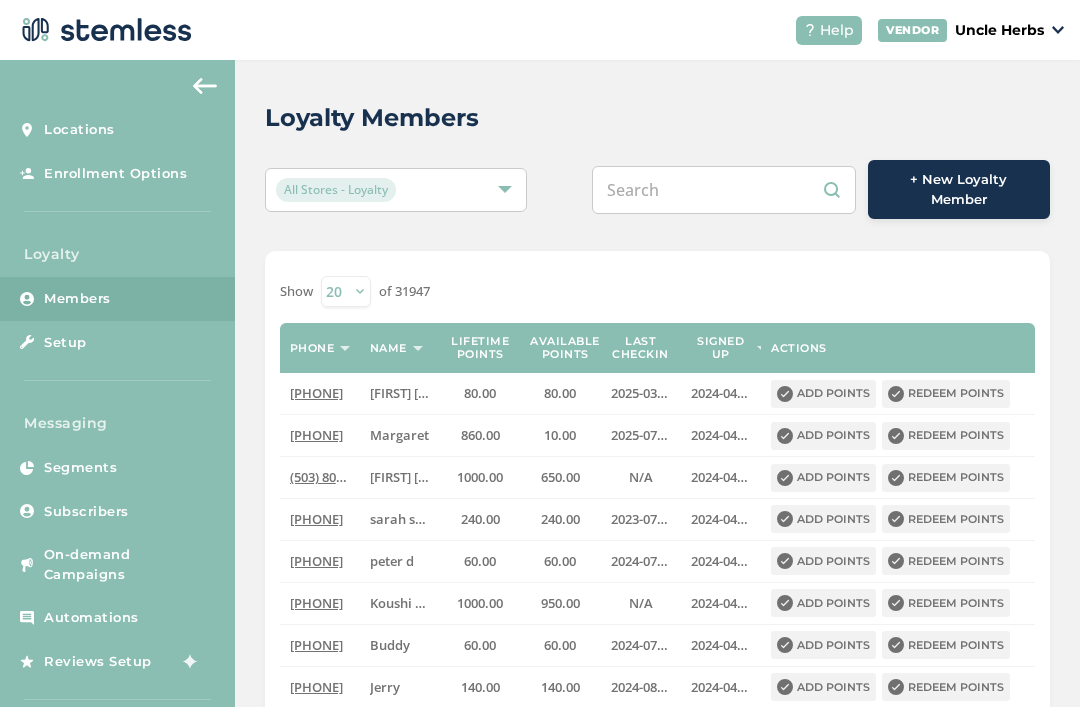 click at bounding box center [724, 190] 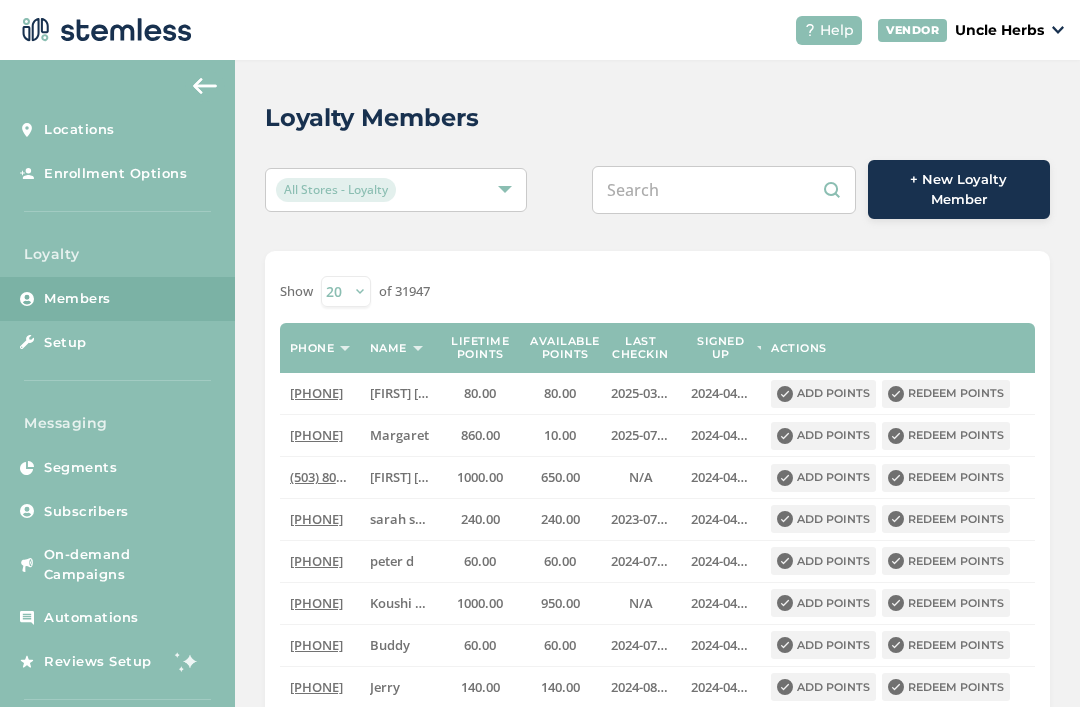 paste on "[PHONE]" 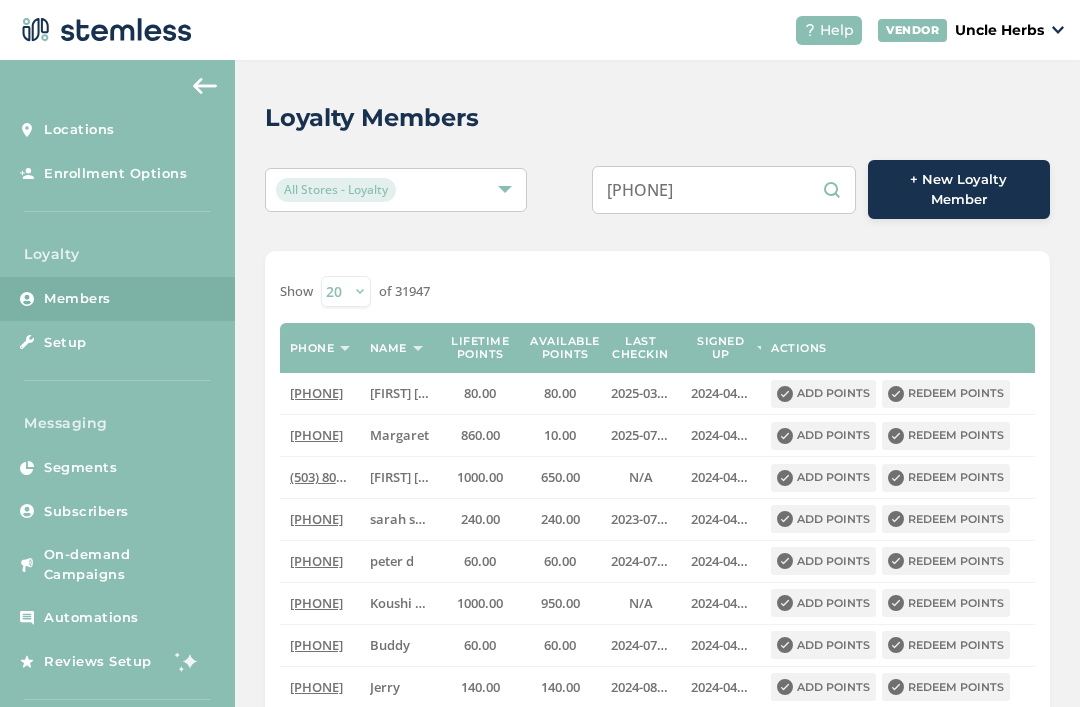 click on "[PHONE]" at bounding box center [724, 190] 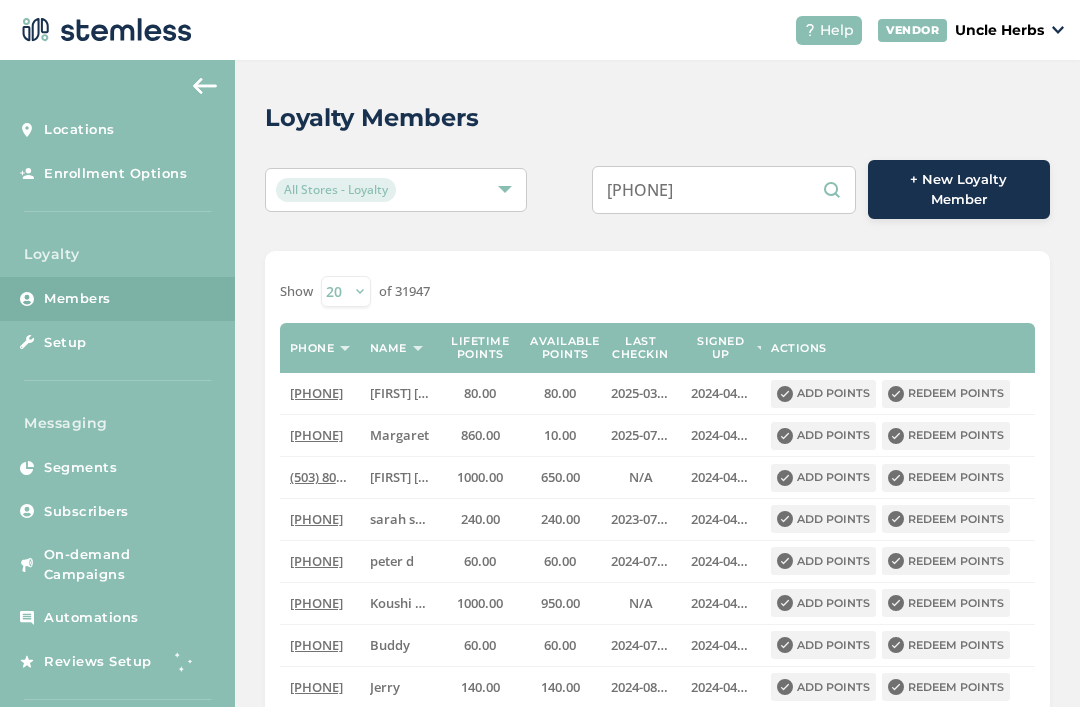 click on "[PHONE]" at bounding box center (724, 190) 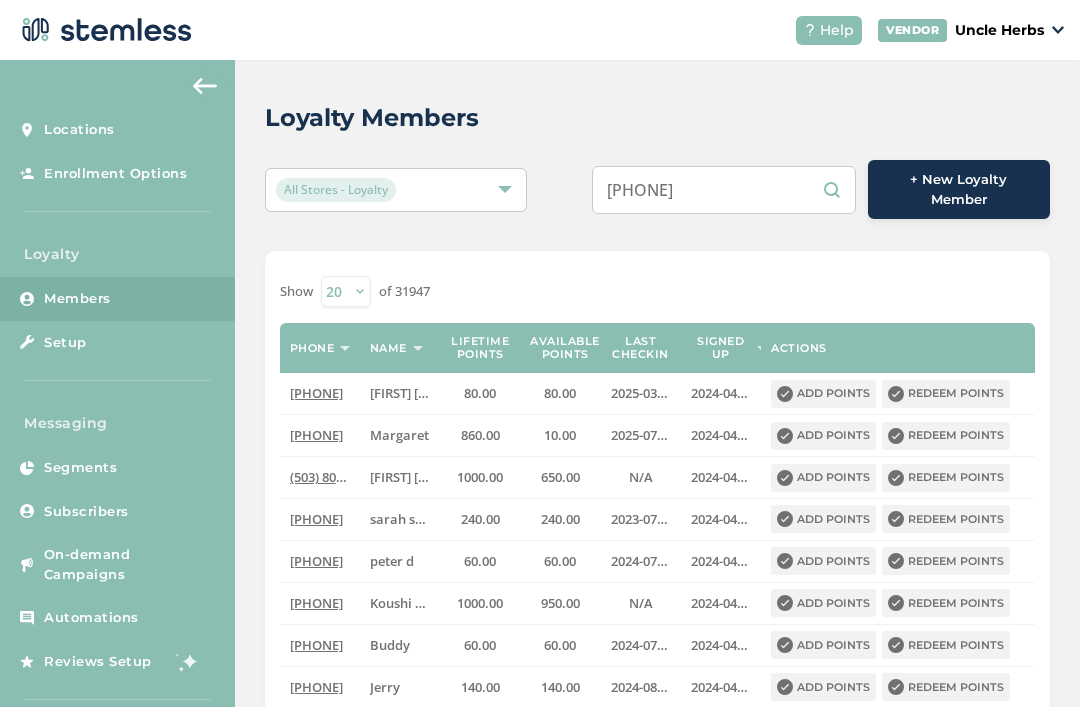 click on "[PHONE]" at bounding box center [724, 190] 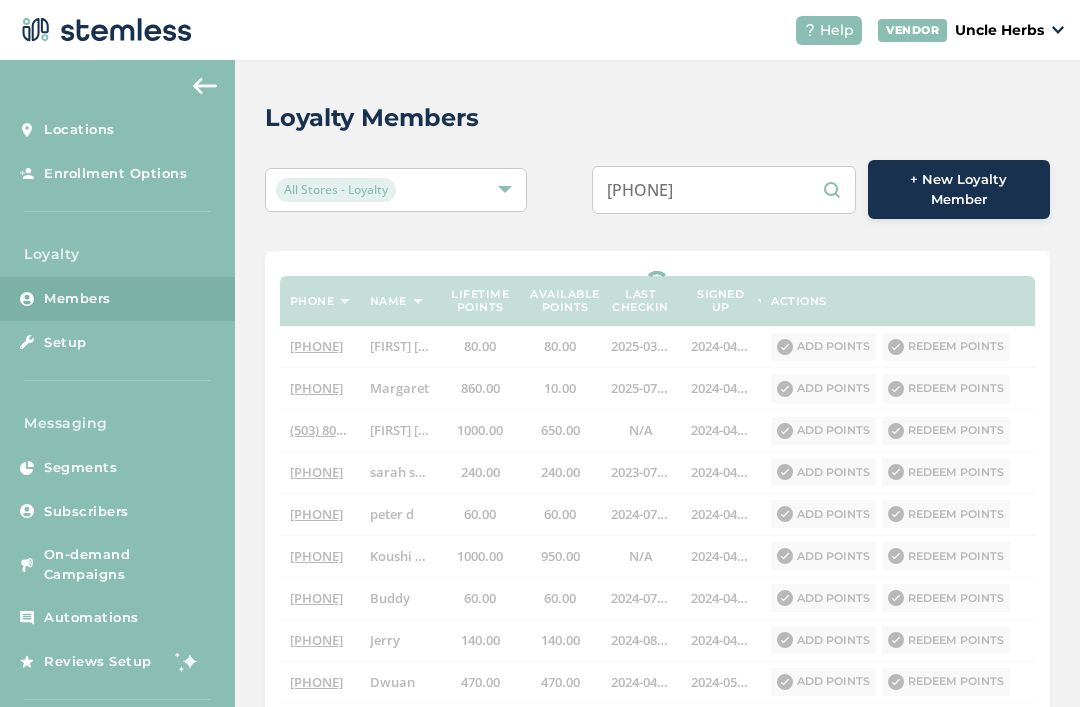 click on "[PHONE]" at bounding box center [724, 190] 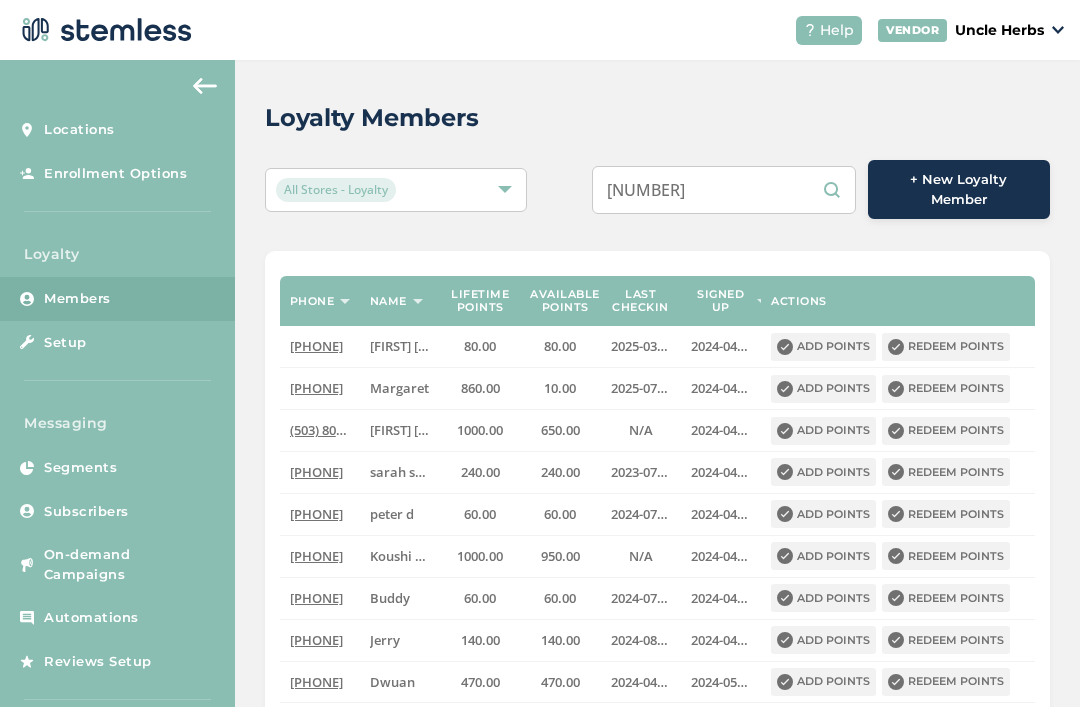 click on "[NUMBER]" at bounding box center [724, 190] 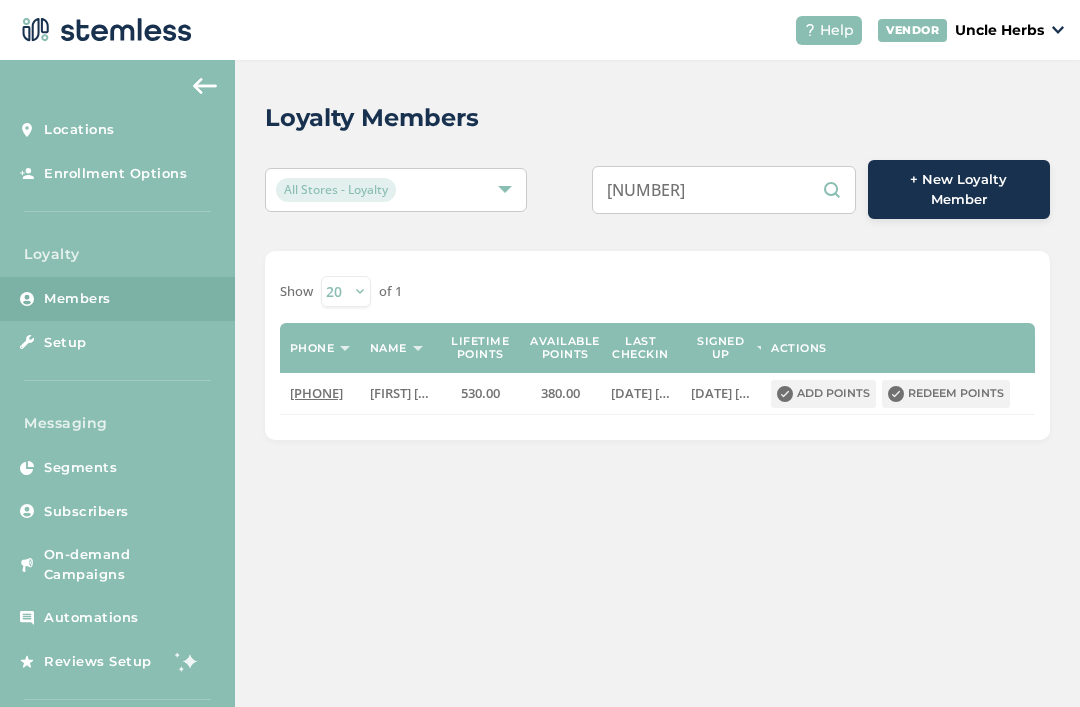 type on "[NUMBER]" 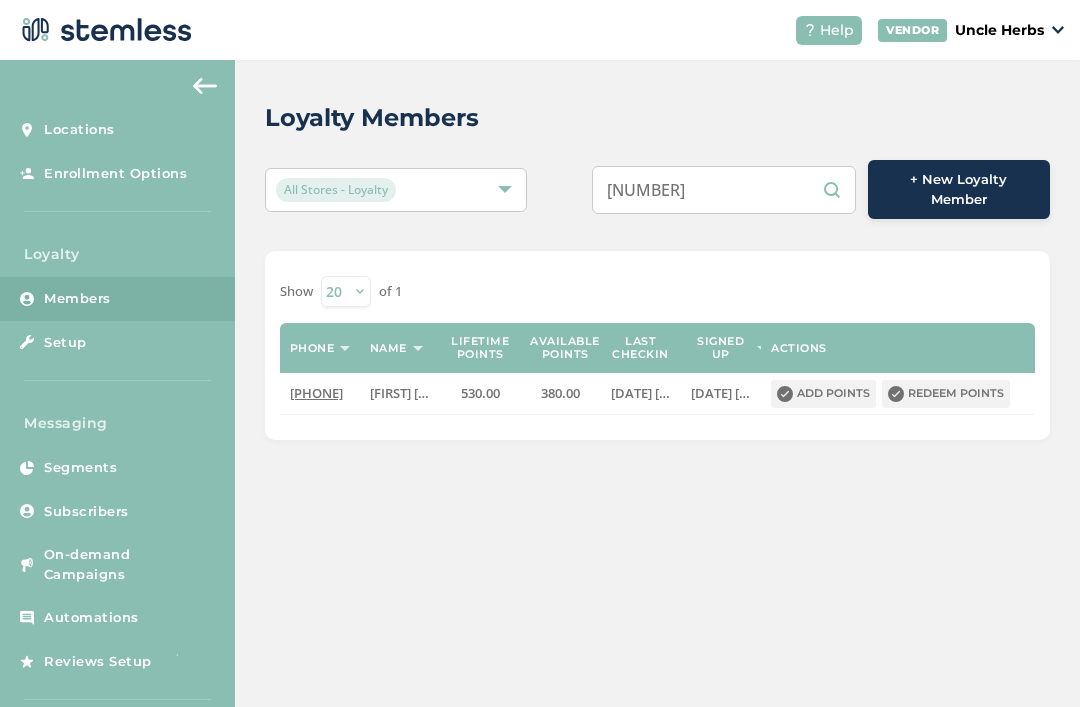 click on "Redeem points" at bounding box center [946, 394] 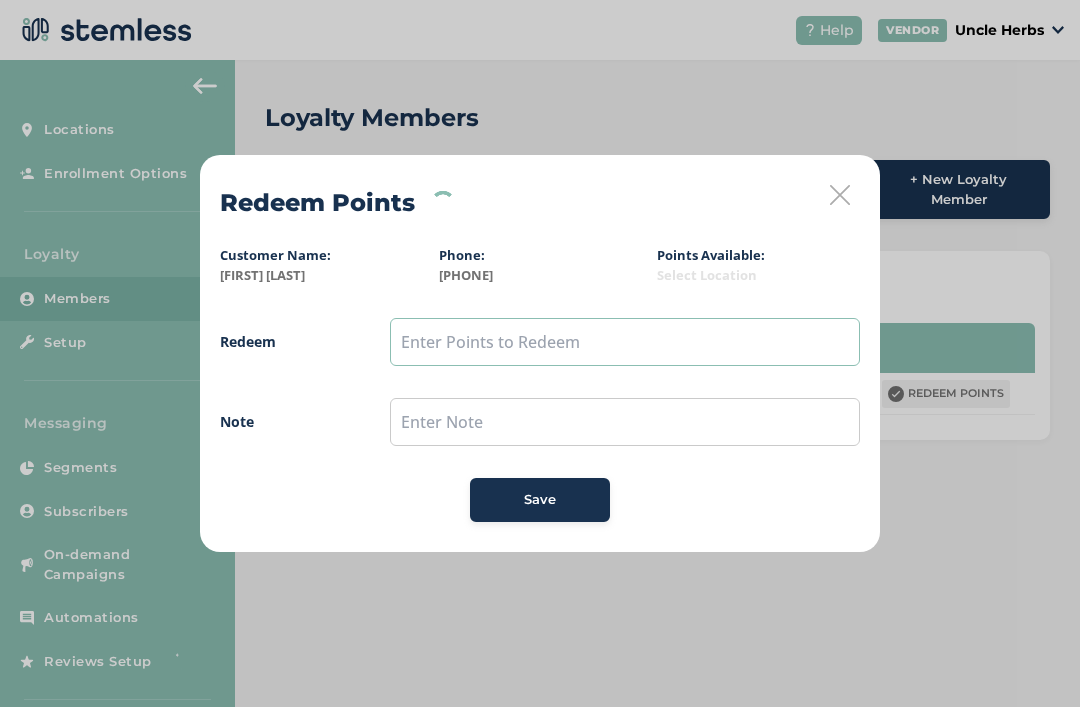 click at bounding box center (625, 342) 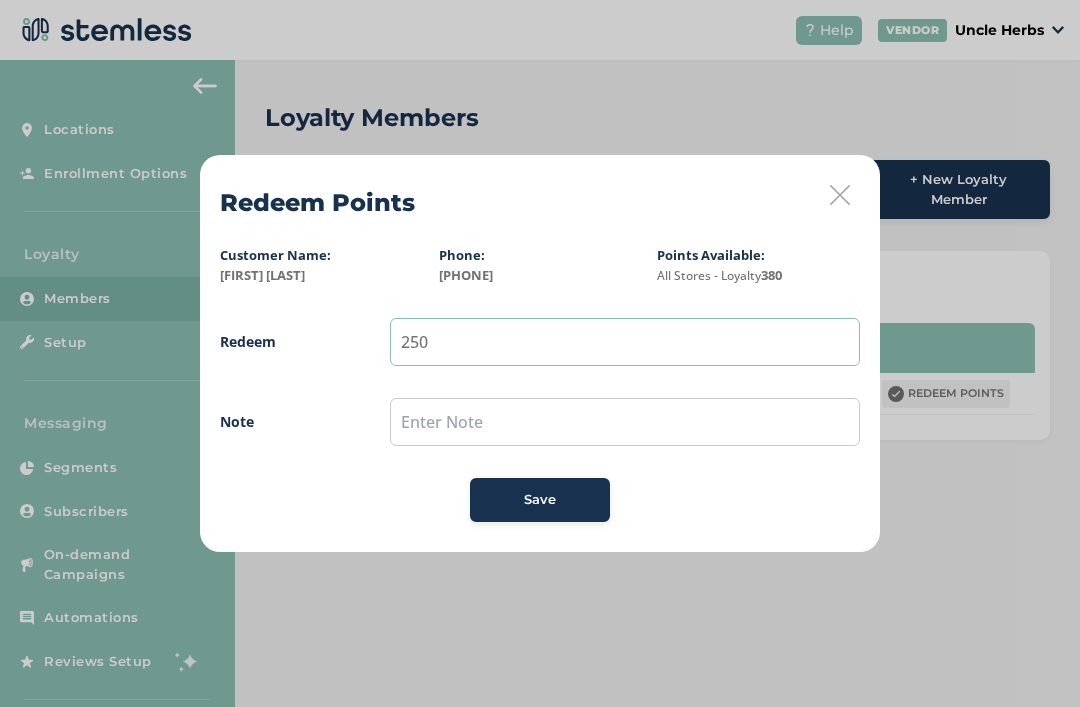 type on "250" 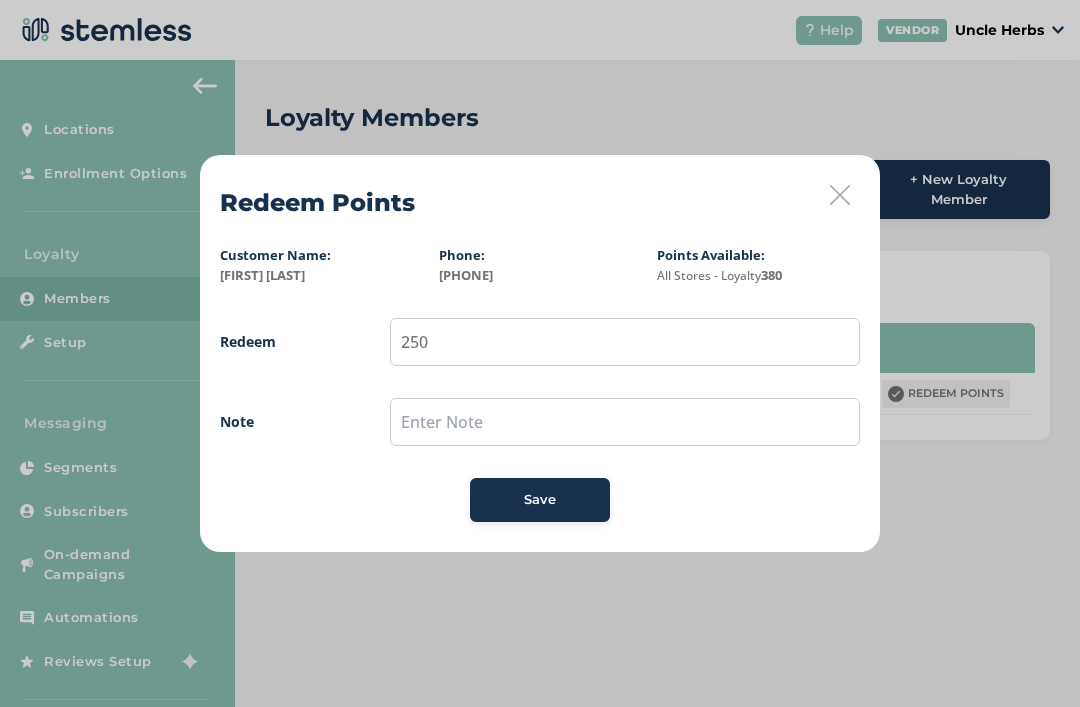 click on "Save" at bounding box center (540, 500) 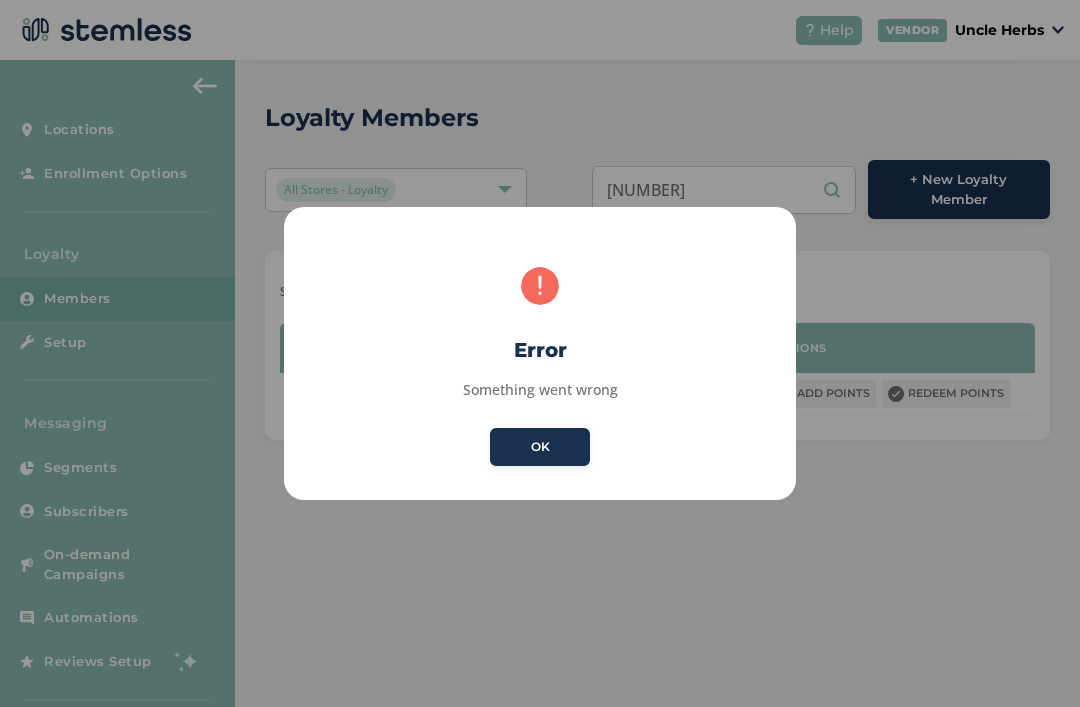 click on "OK" at bounding box center [540, 447] 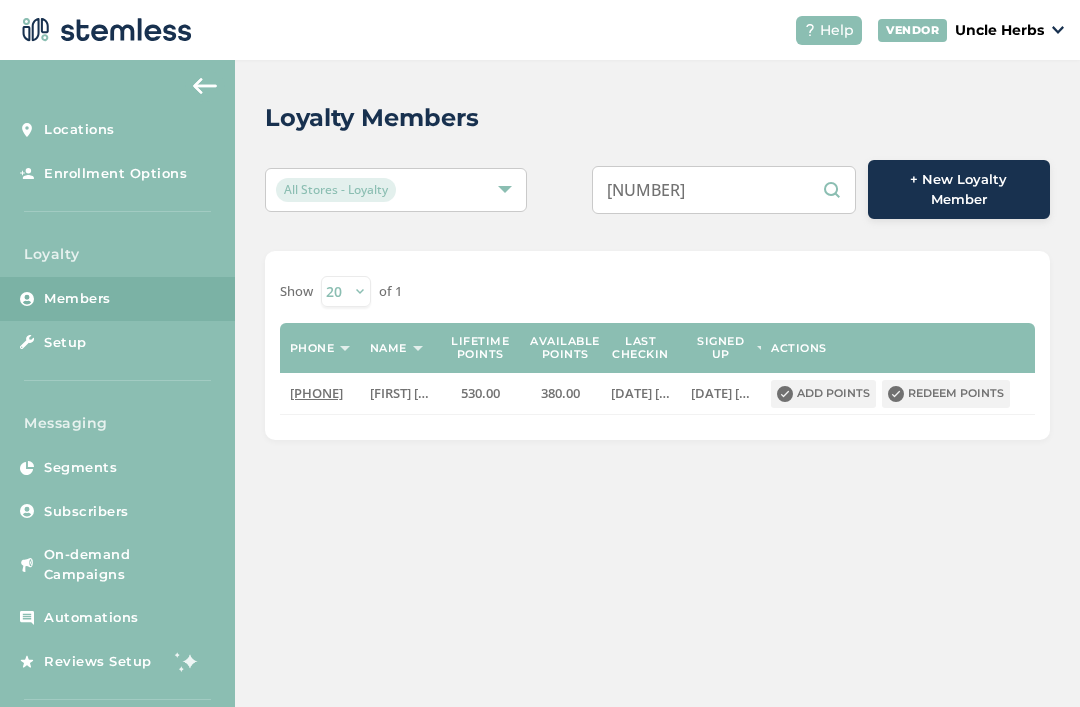 click on "[NUMBER]" at bounding box center [724, 190] 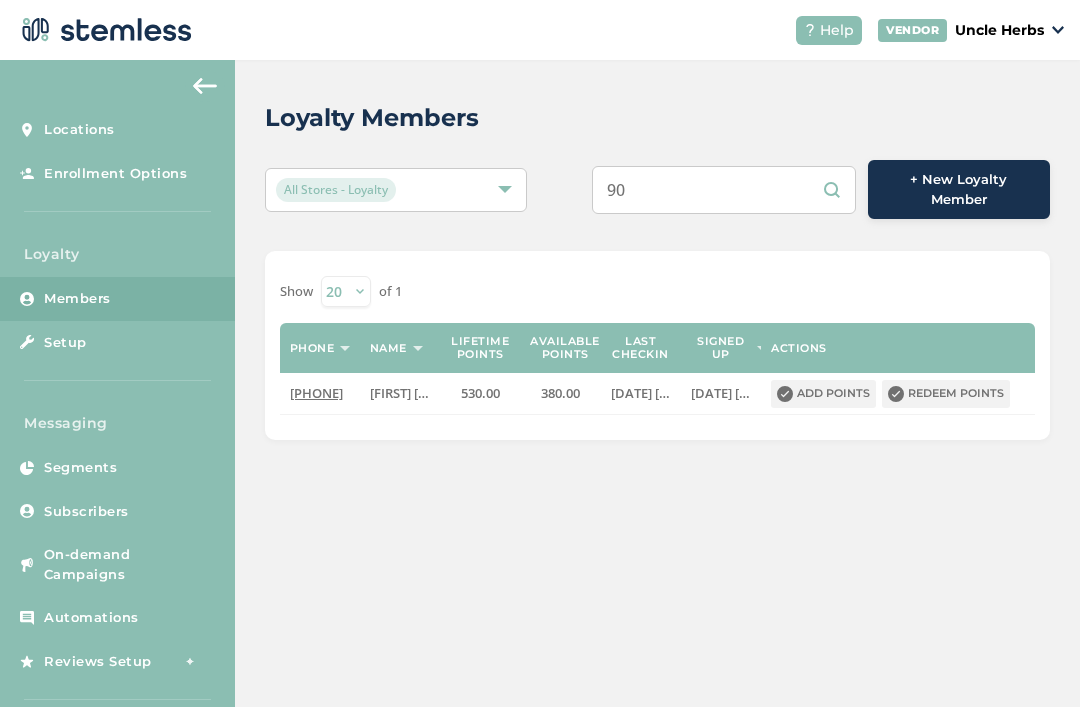 type on "9" 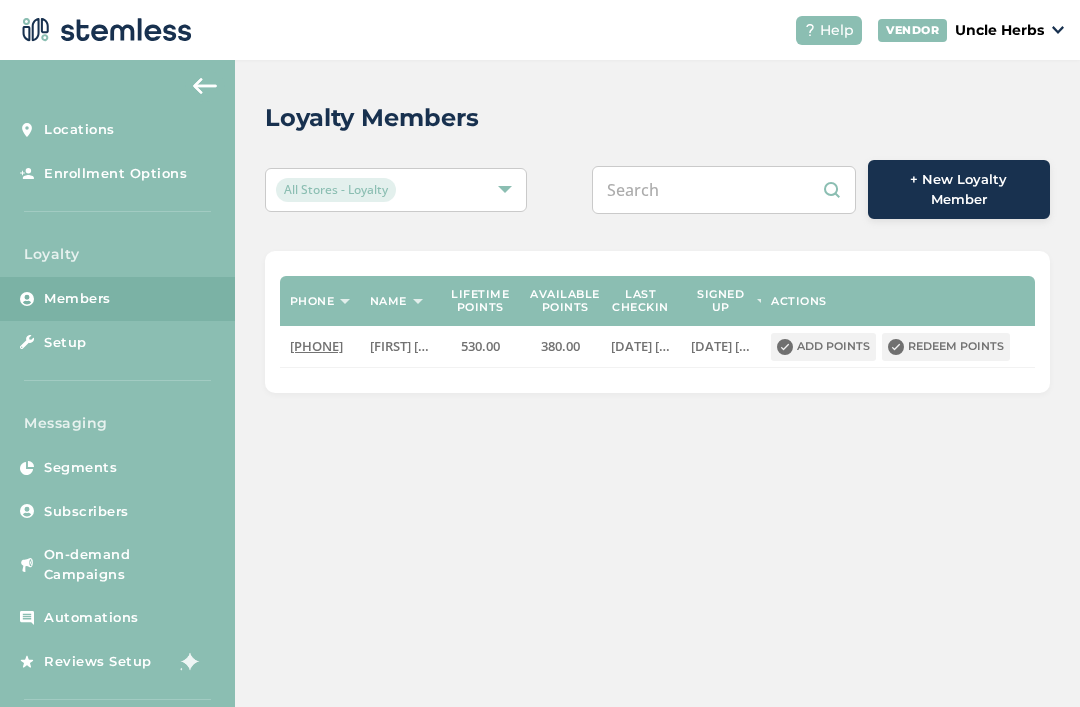 click at bounding box center [724, 190] 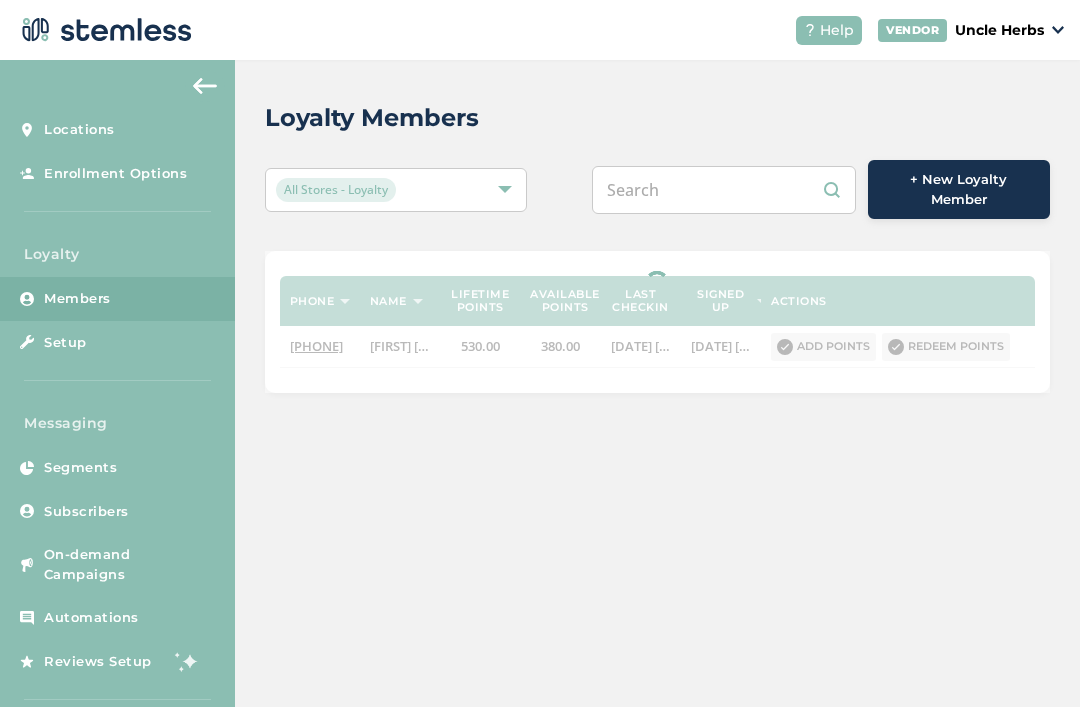paste on "[NUMBER]" 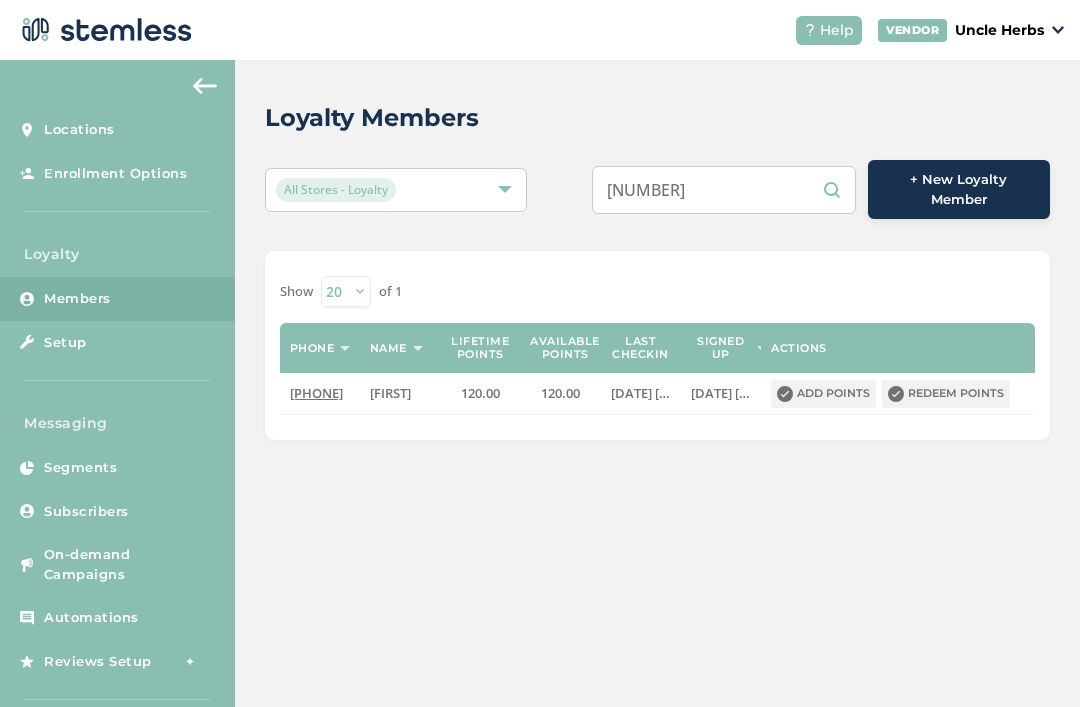 type on "[NUMBER]" 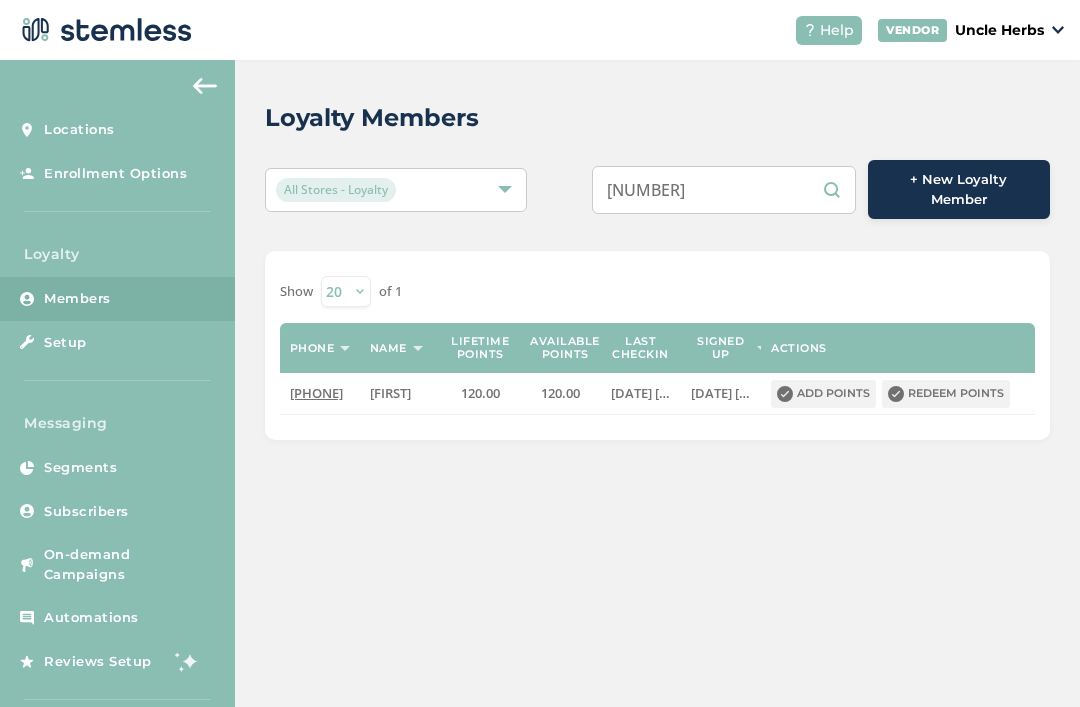 click on "Add points" at bounding box center [823, 394] 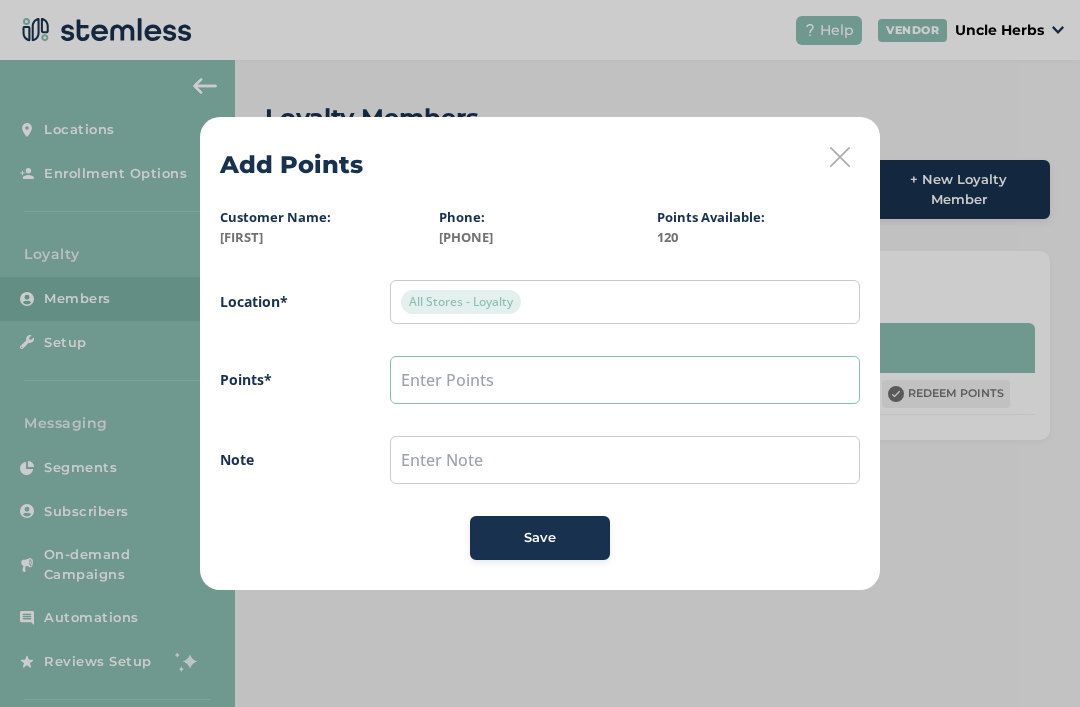 click at bounding box center [625, 380] 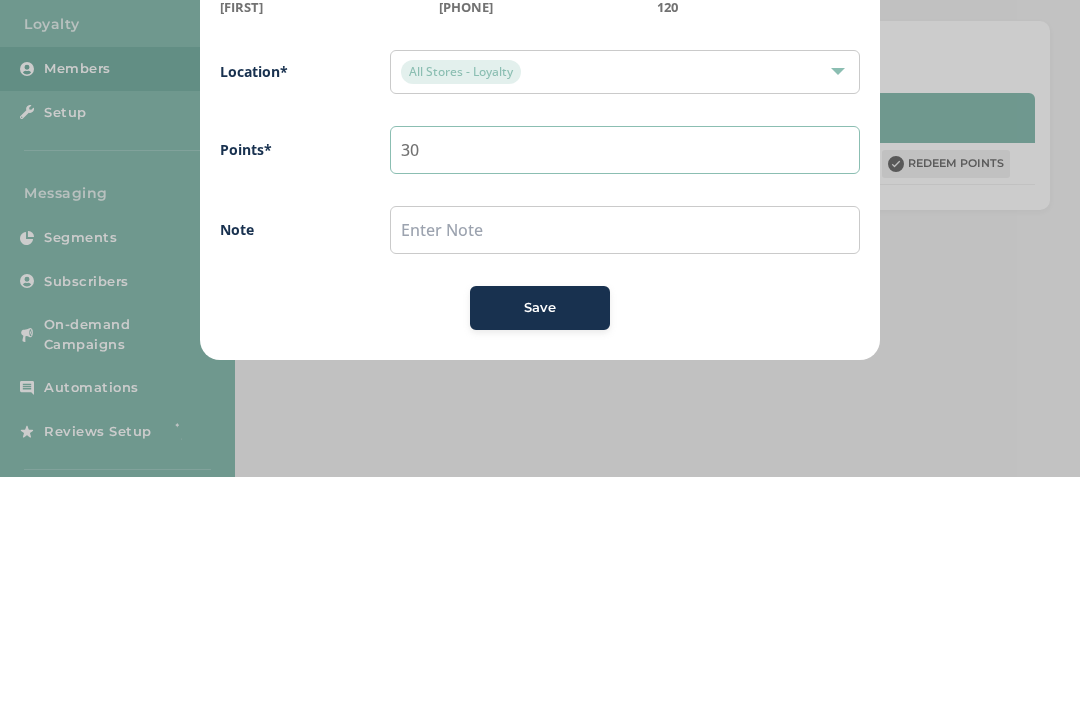 type on "30" 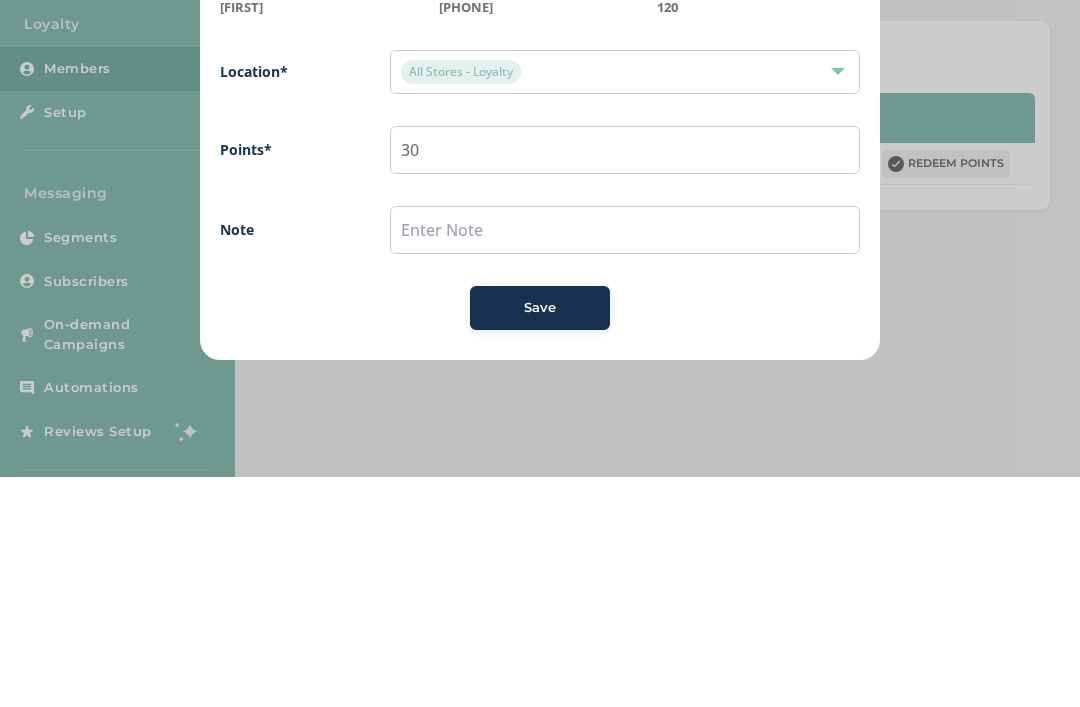 click on "Save" at bounding box center (540, 538) 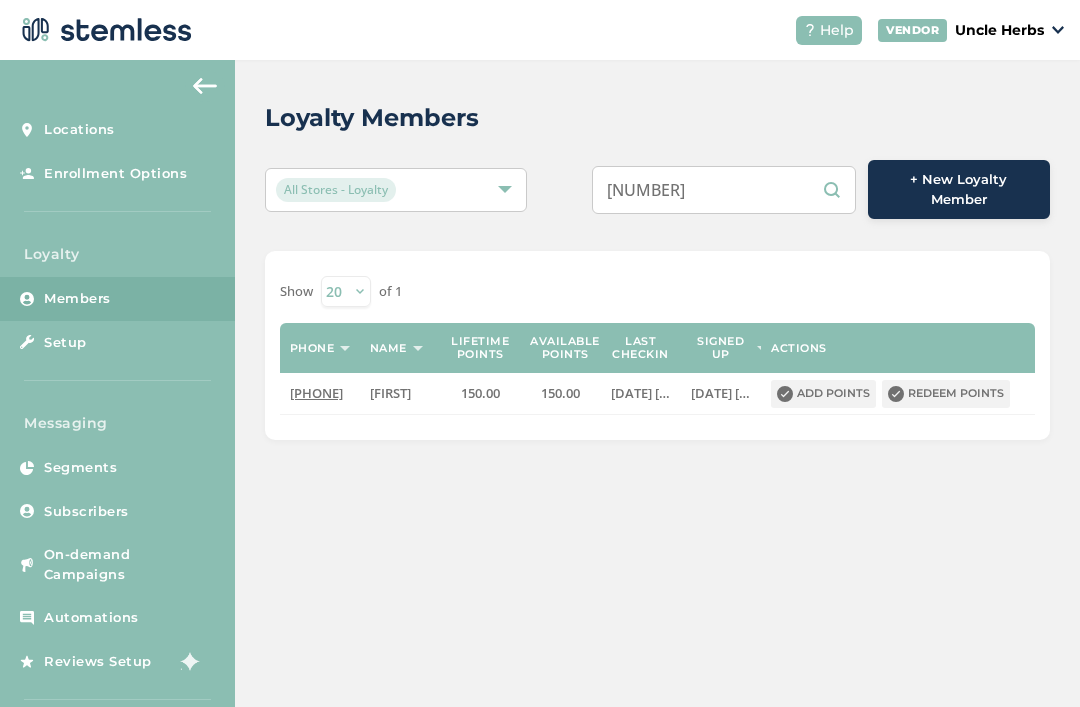 click on "Redeem points" at bounding box center (946, 394) 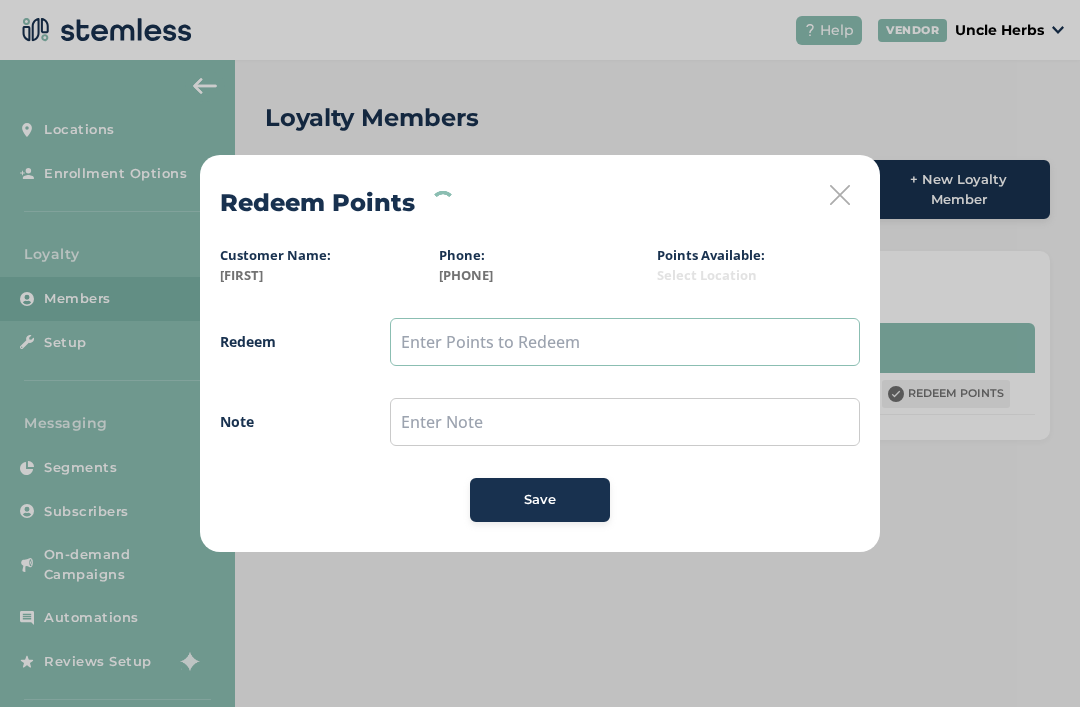 click at bounding box center [625, 342] 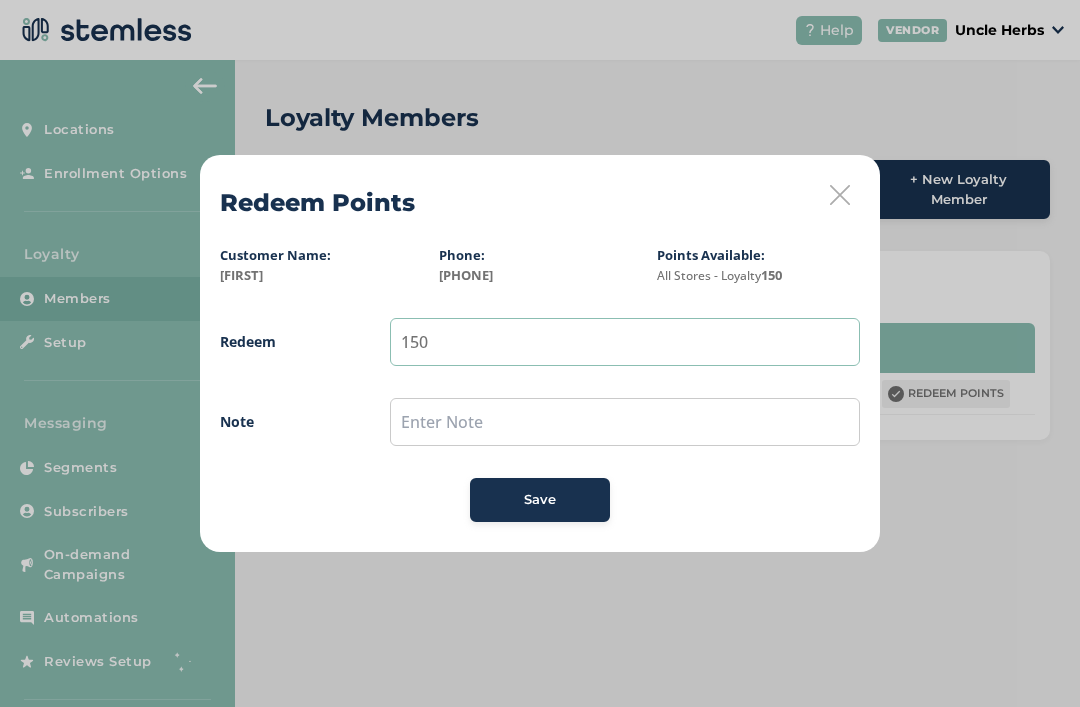 type on "150" 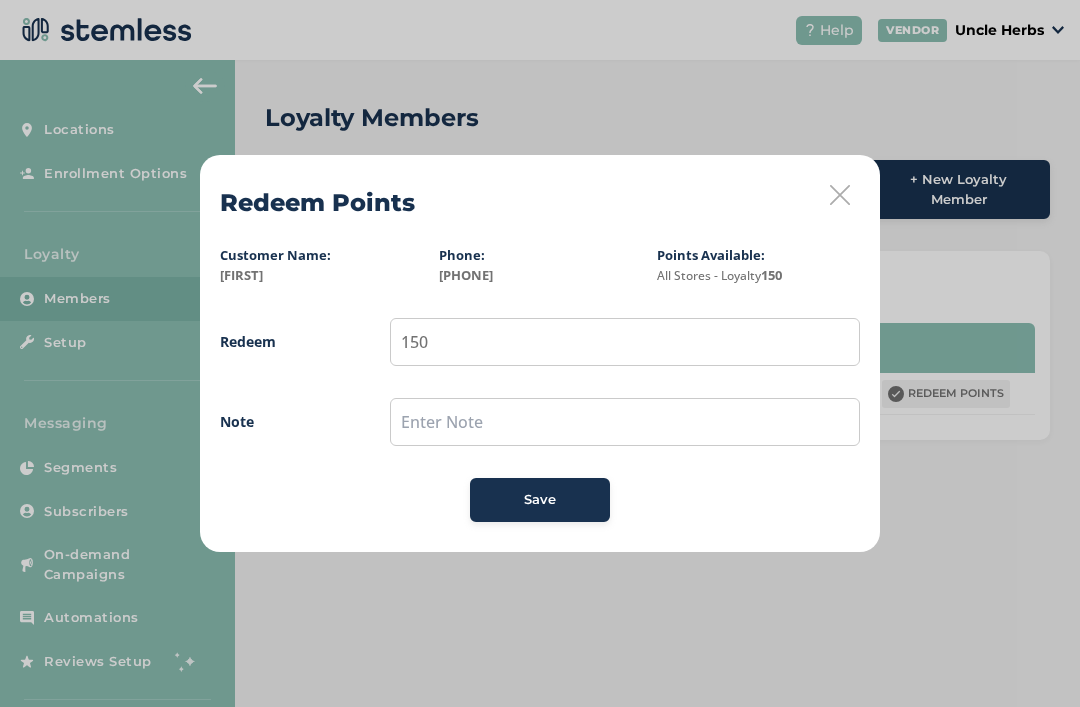 click on "Save" at bounding box center [540, 500] 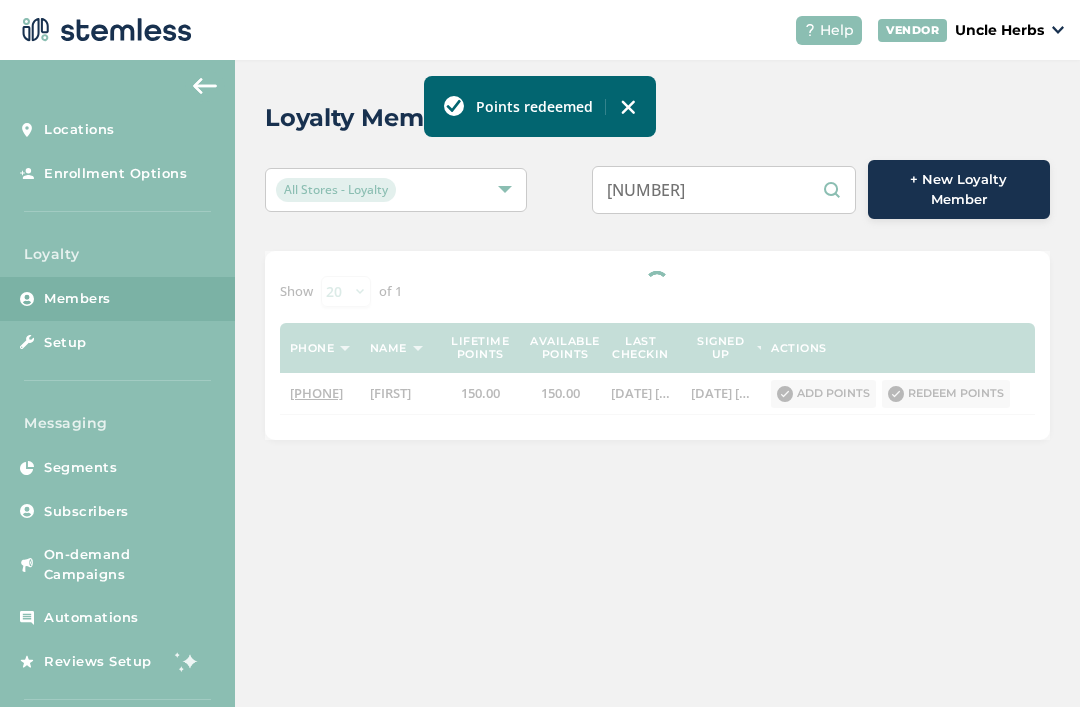 click on "[NUMBER]" at bounding box center (724, 190) 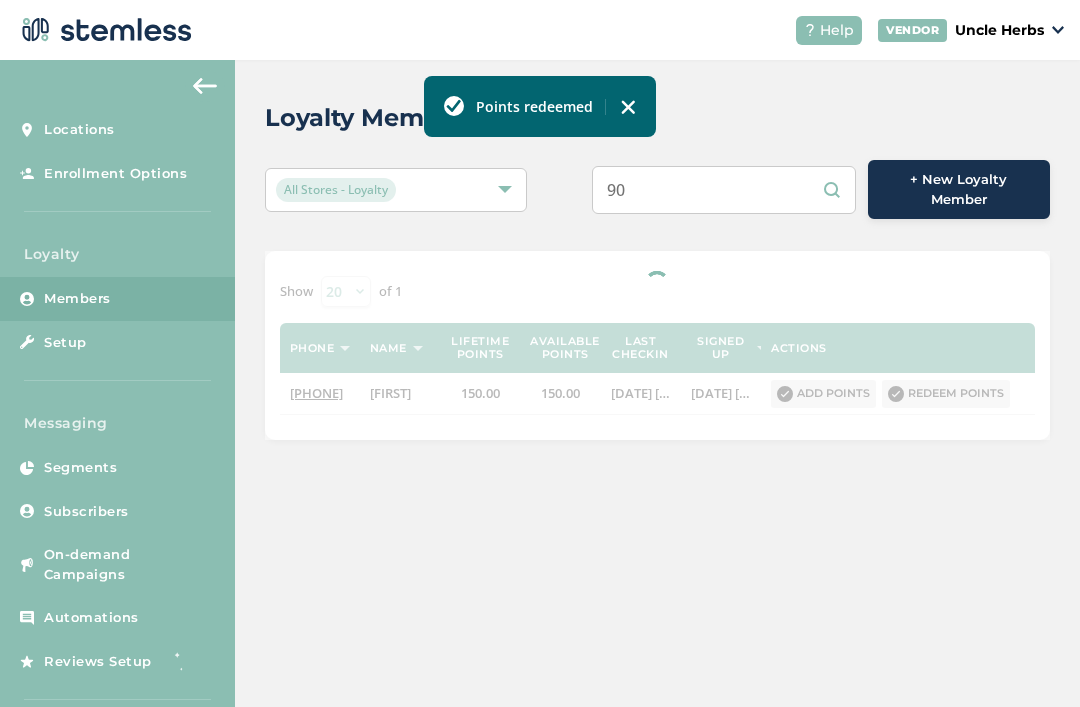 type on "9" 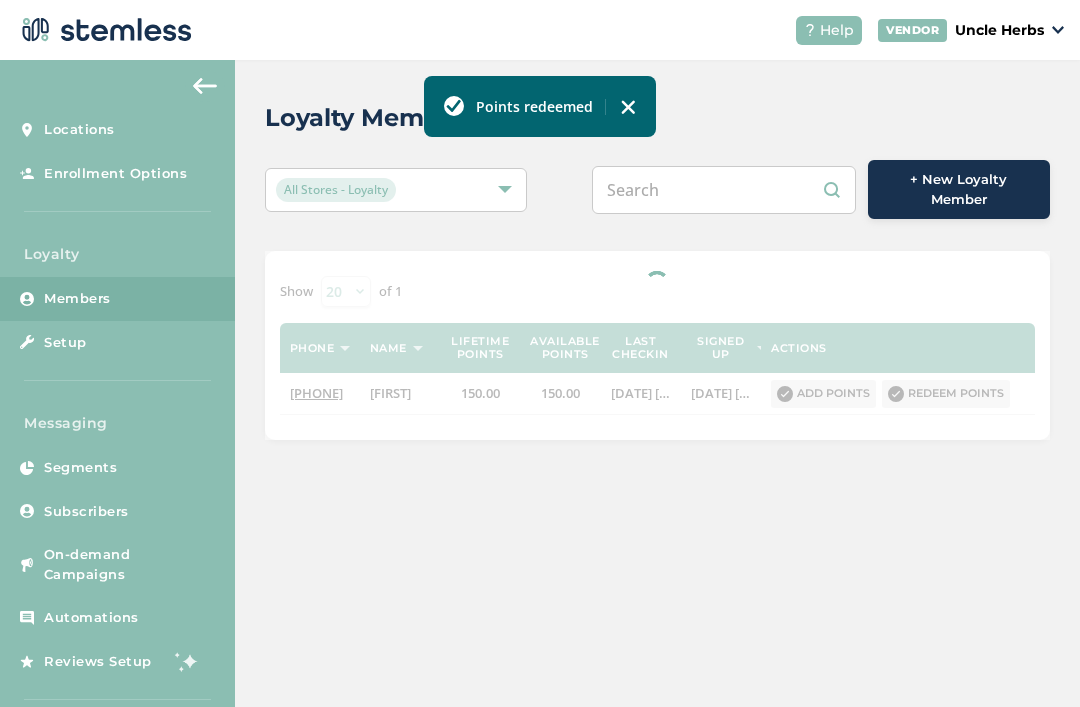 click at bounding box center [724, 190] 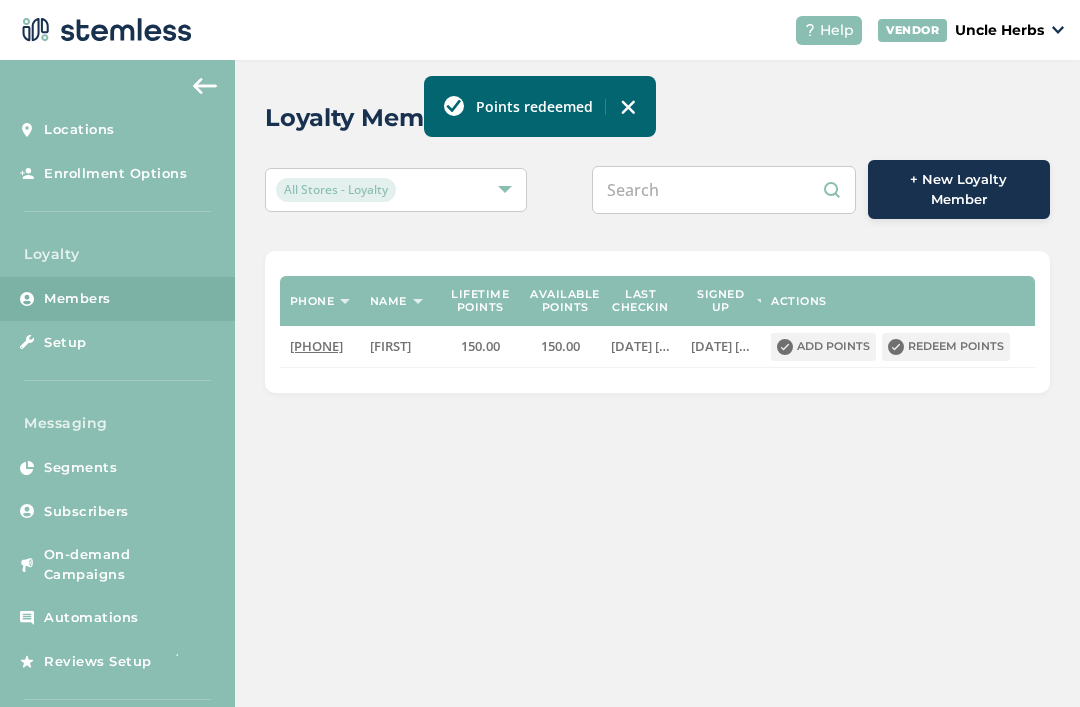 paste on "[NUMBER]" 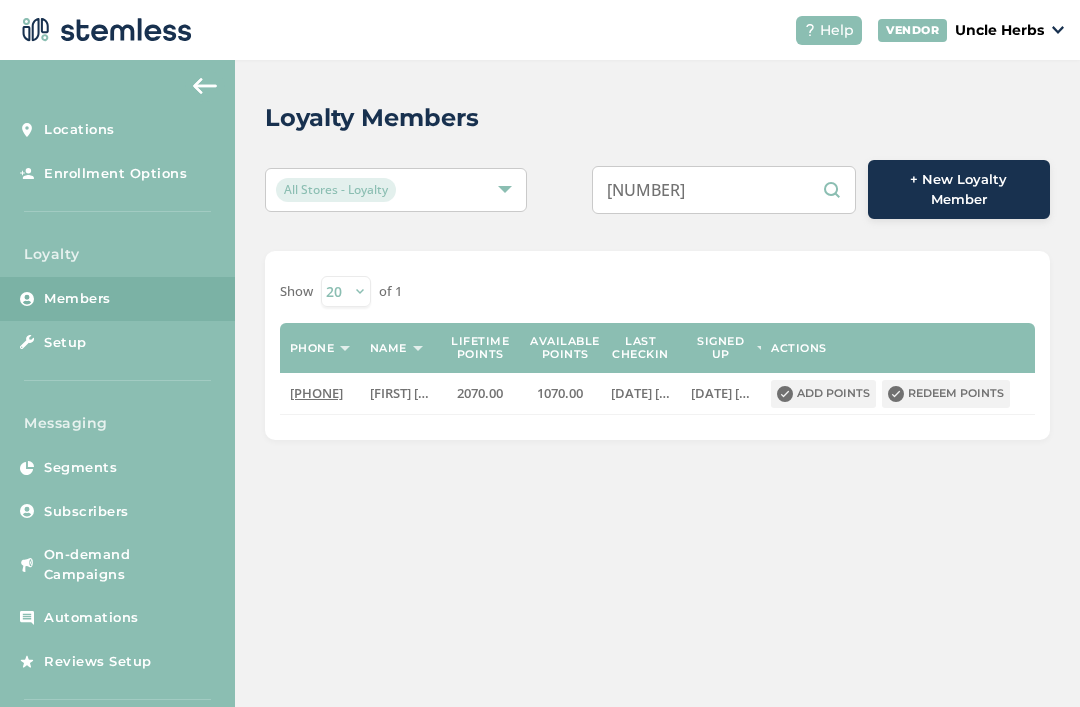 type on "[NUMBER]" 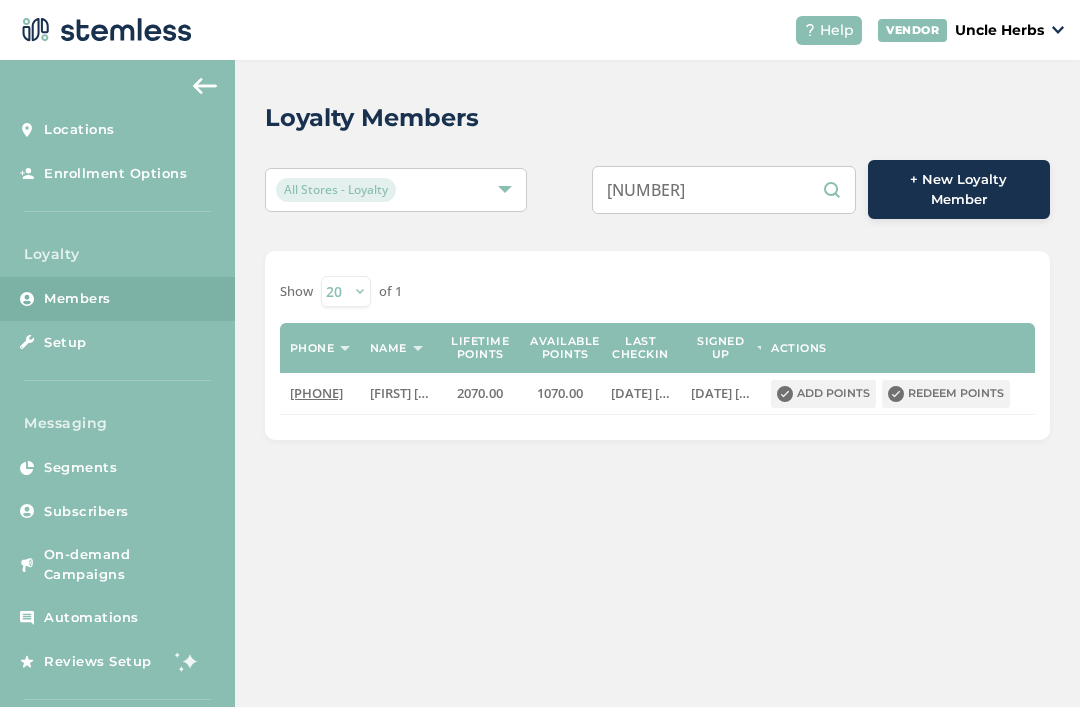 click on "Redeem points" at bounding box center (946, 394) 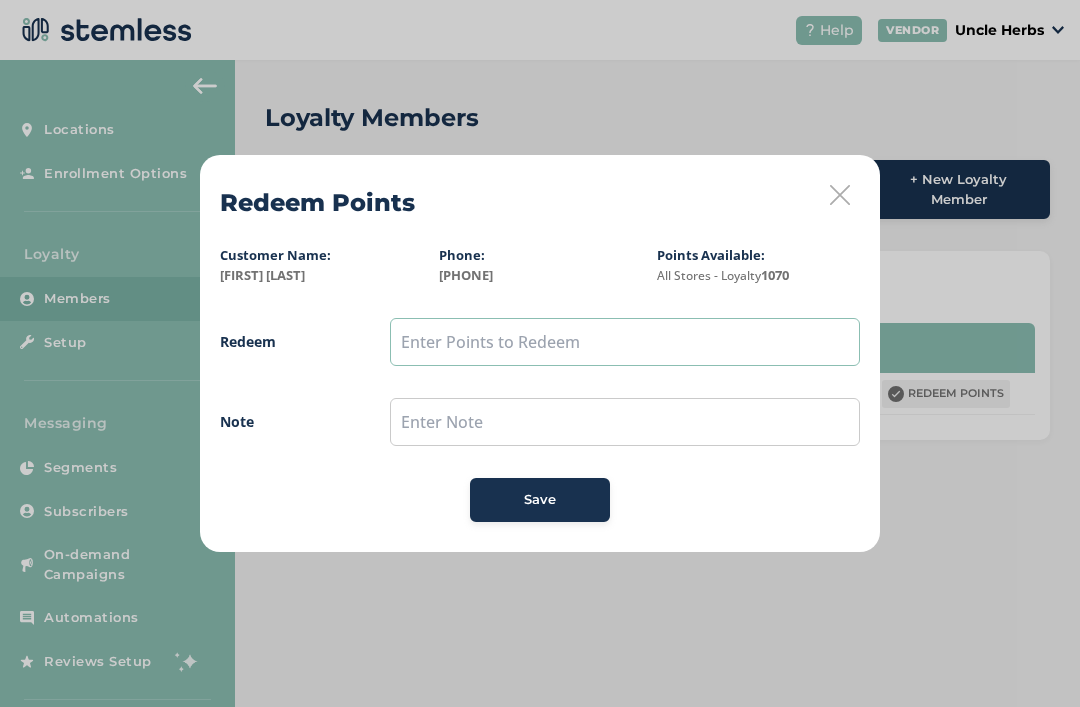 click at bounding box center (625, 342) 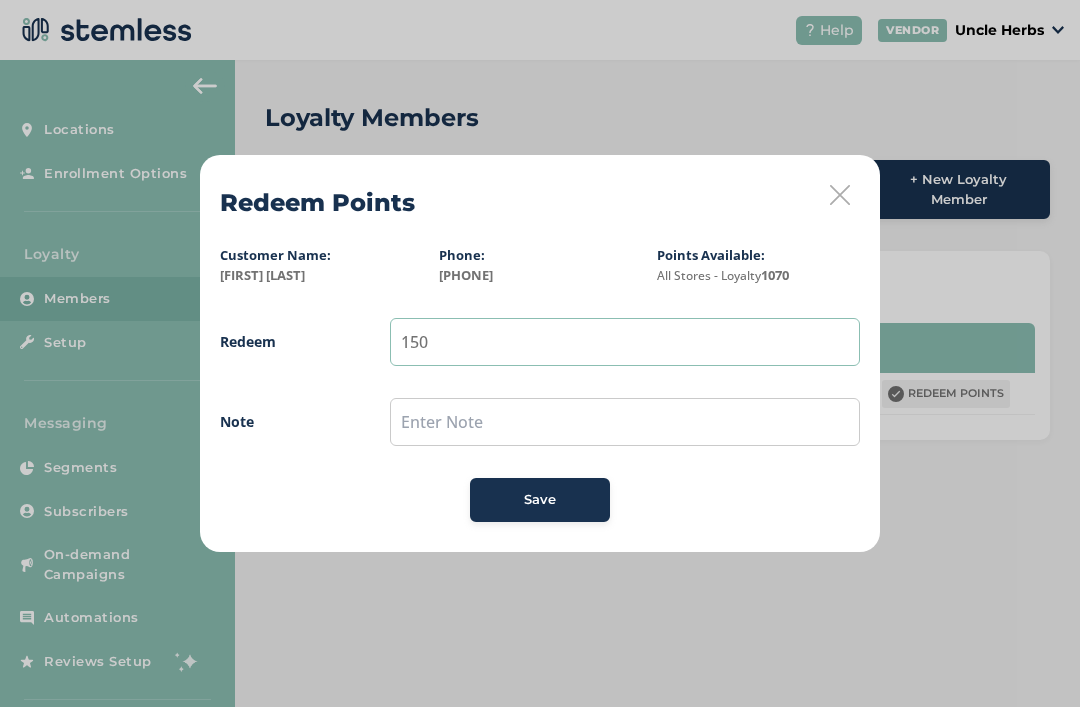 type on "150" 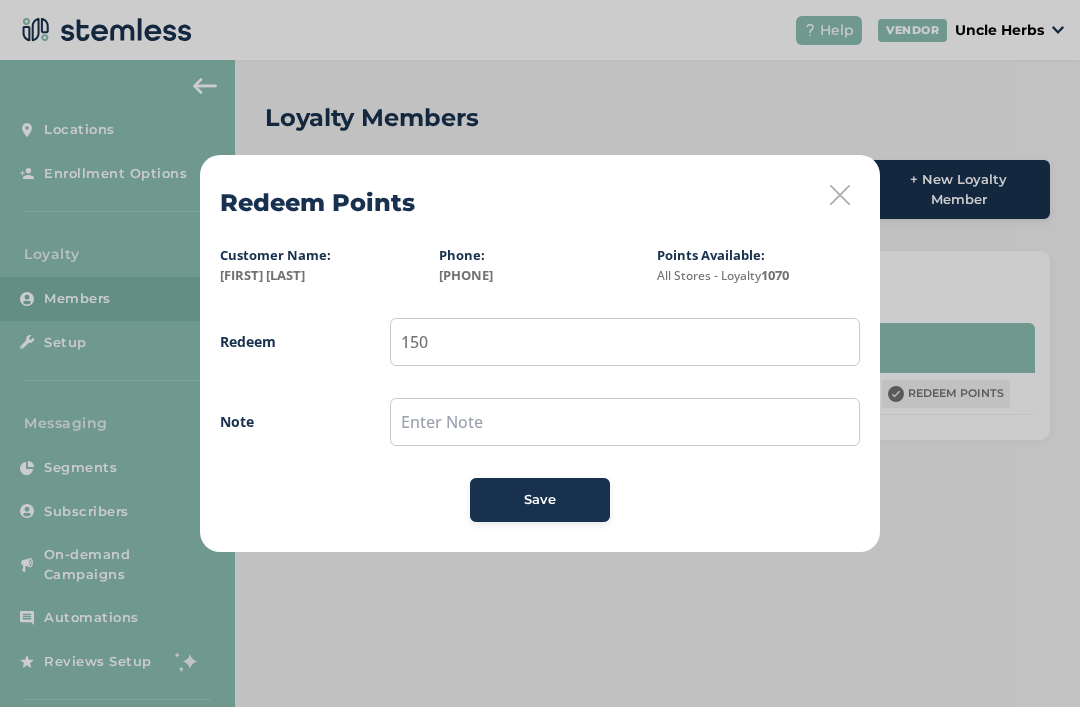 click on "Save" at bounding box center [540, 500] 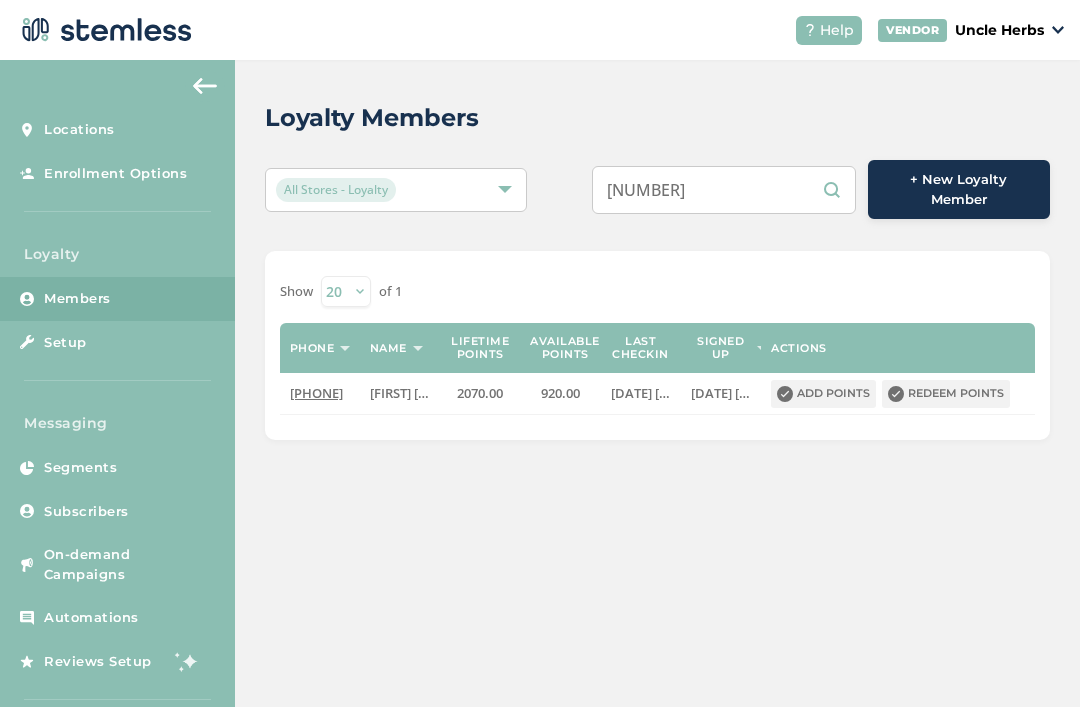 click on "[NUMBER]" at bounding box center [724, 190] 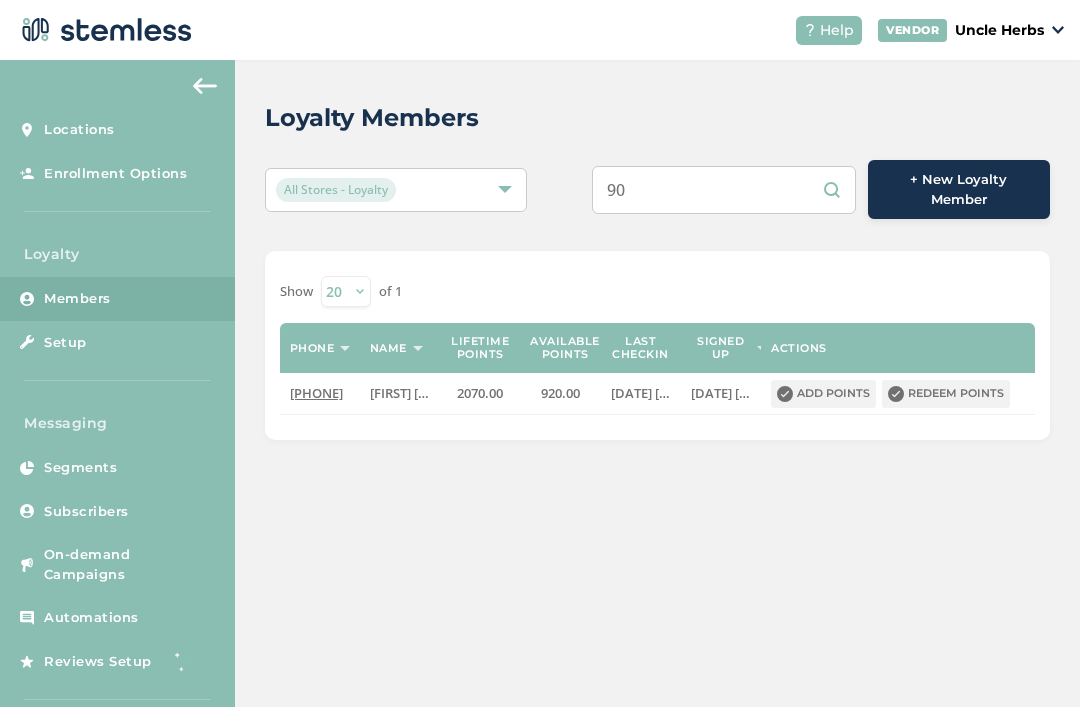 type on "9" 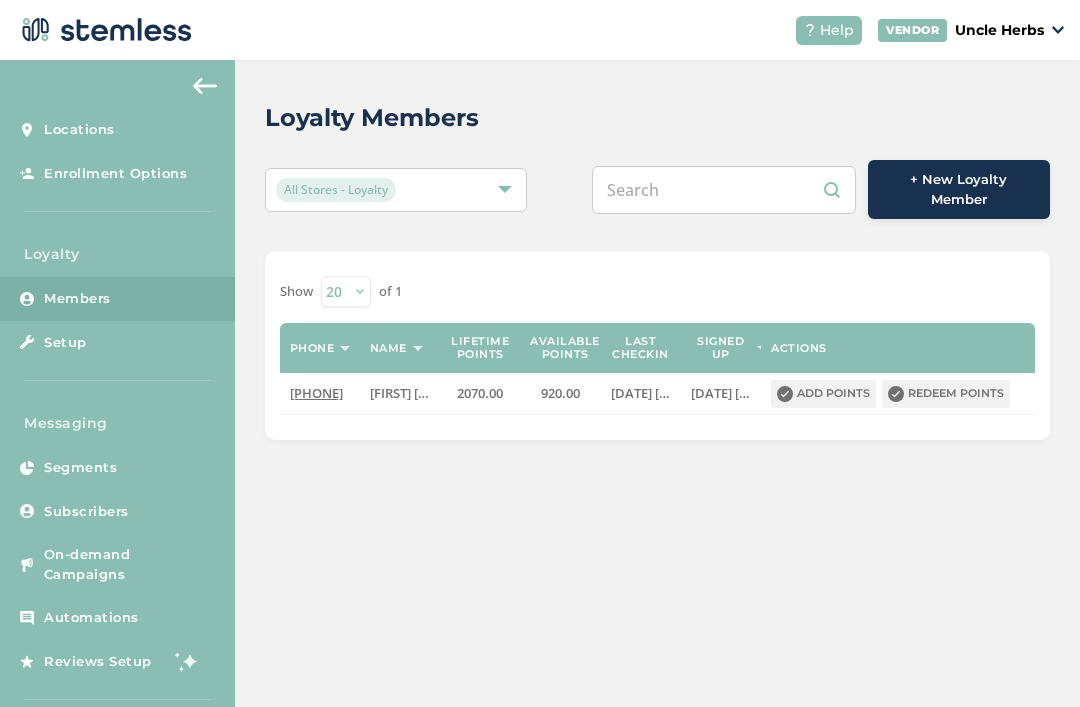 click at bounding box center [724, 190] 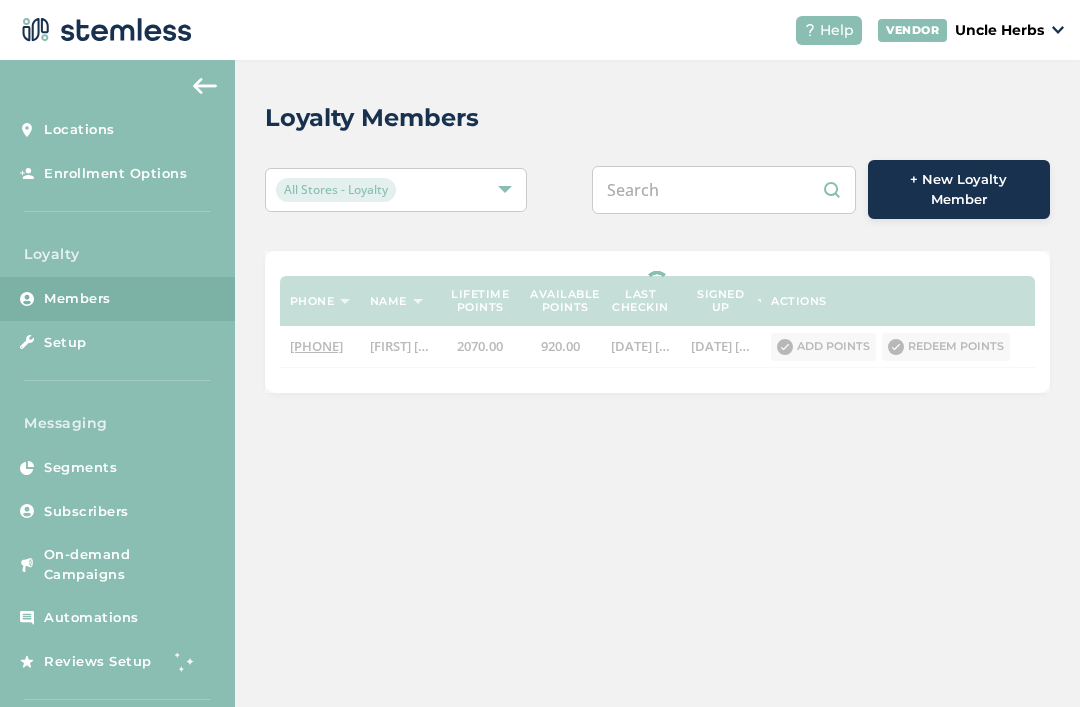 paste on "[NUMBER]" 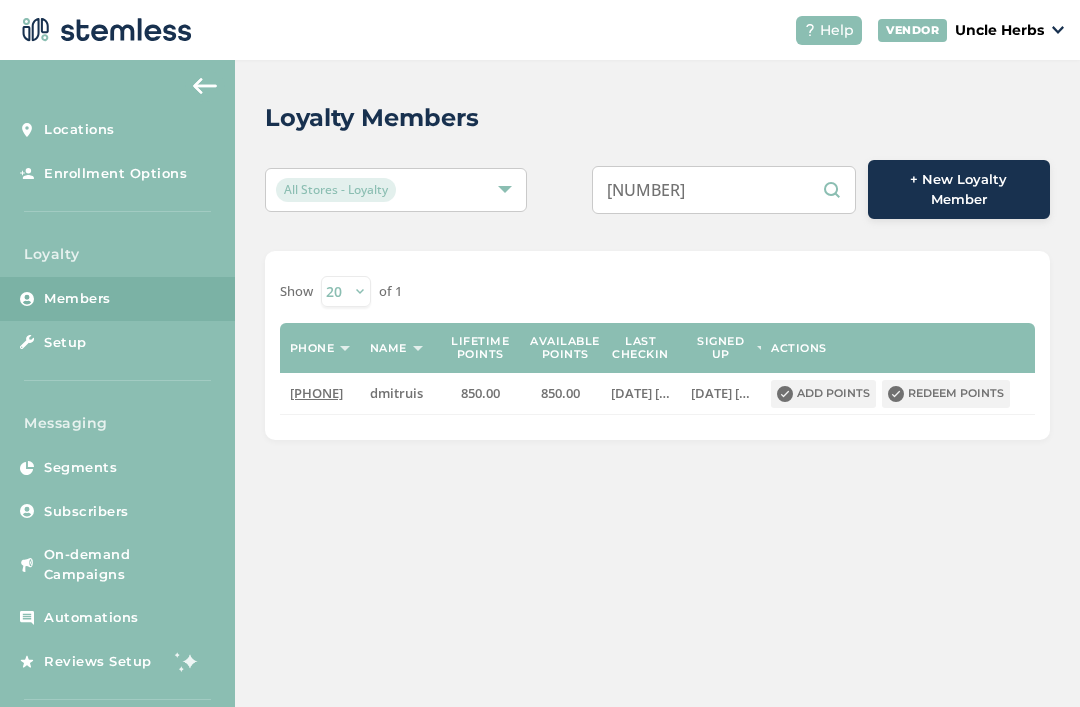 type on "[NUMBER]" 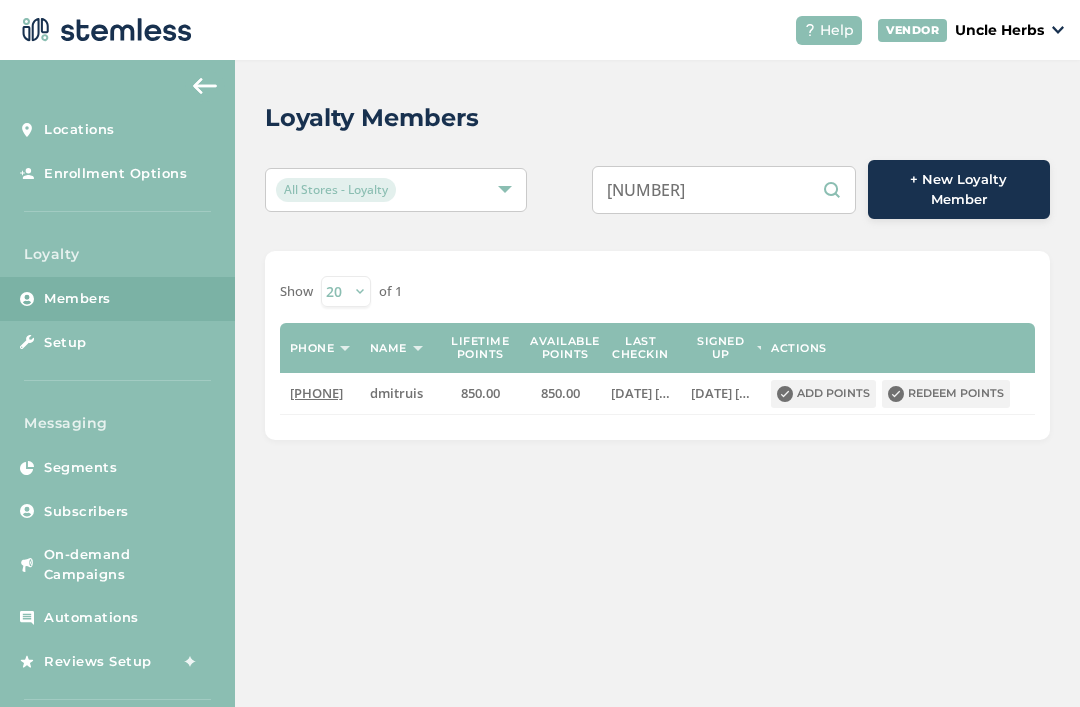 click on "Redeem points" at bounding box center [946, 394] 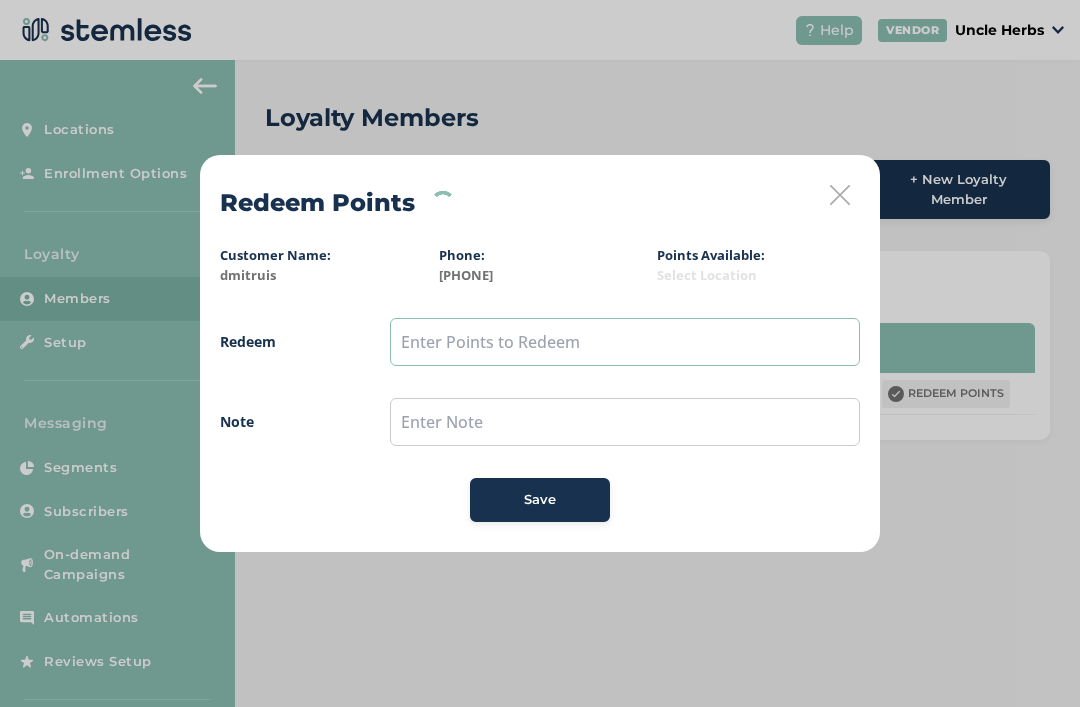 click at bounding box center [625, 342] 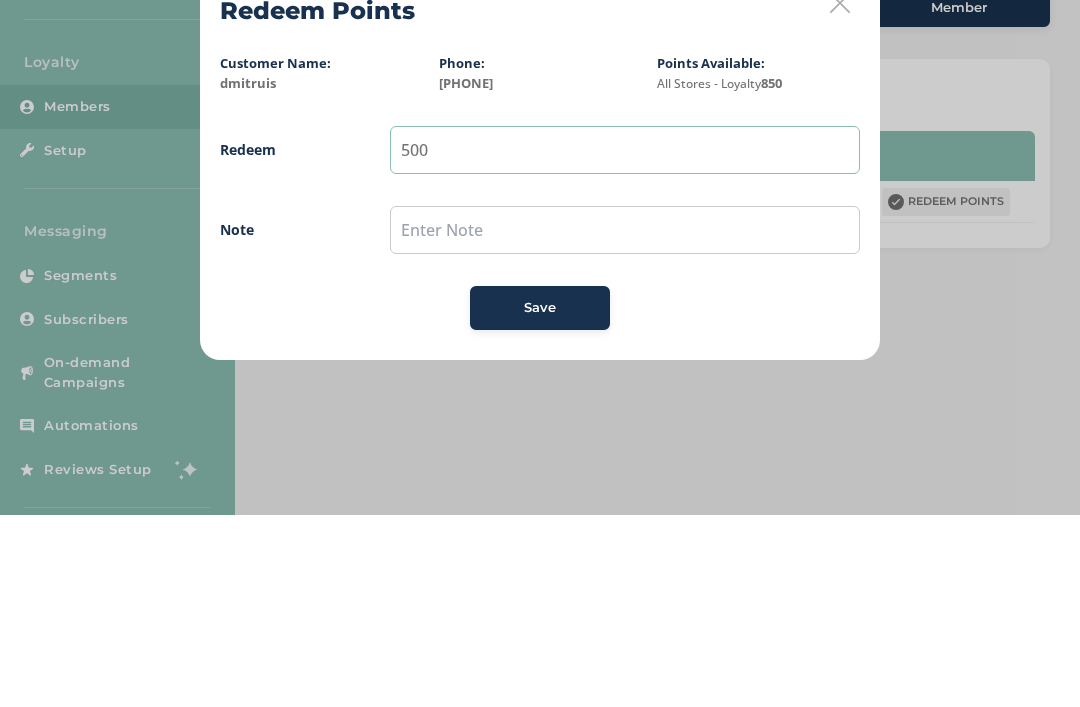 type on "500" 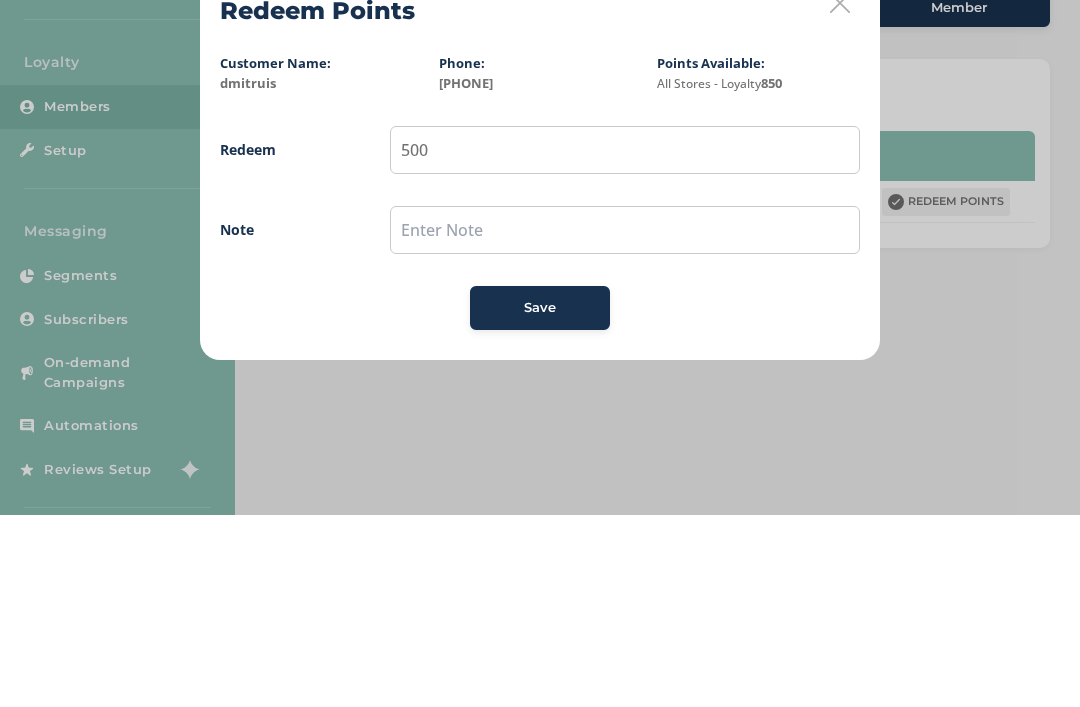 click on "Save" at bounding box center (540, 500) 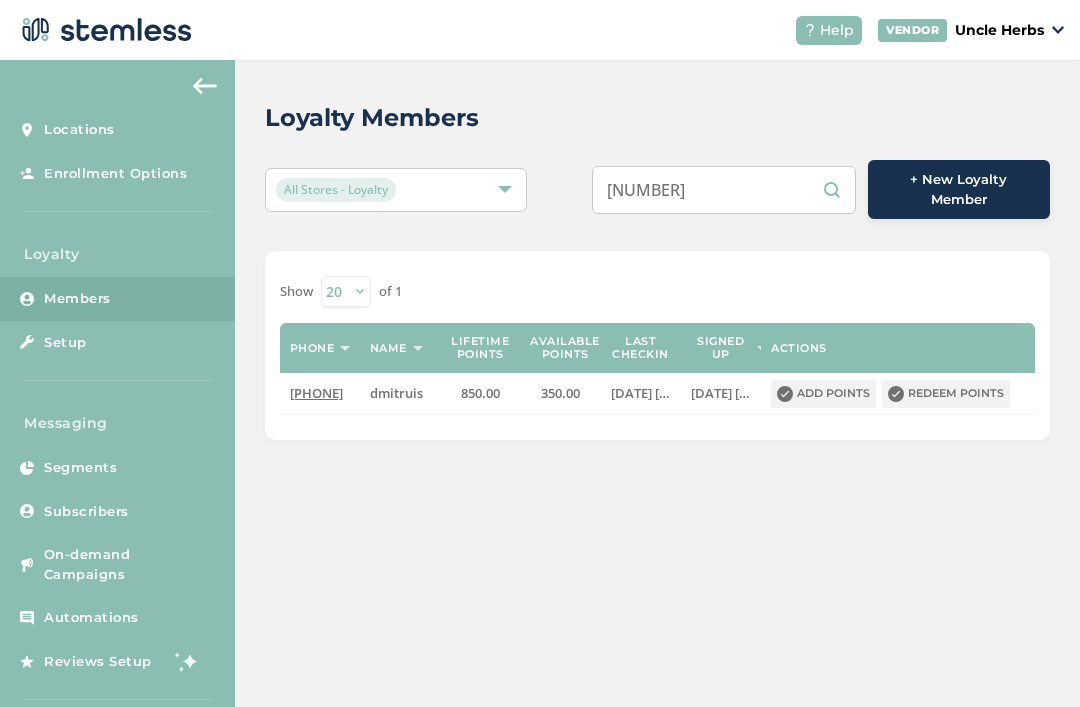 click on "[NUMBER]" at bounding box center [724, 190] 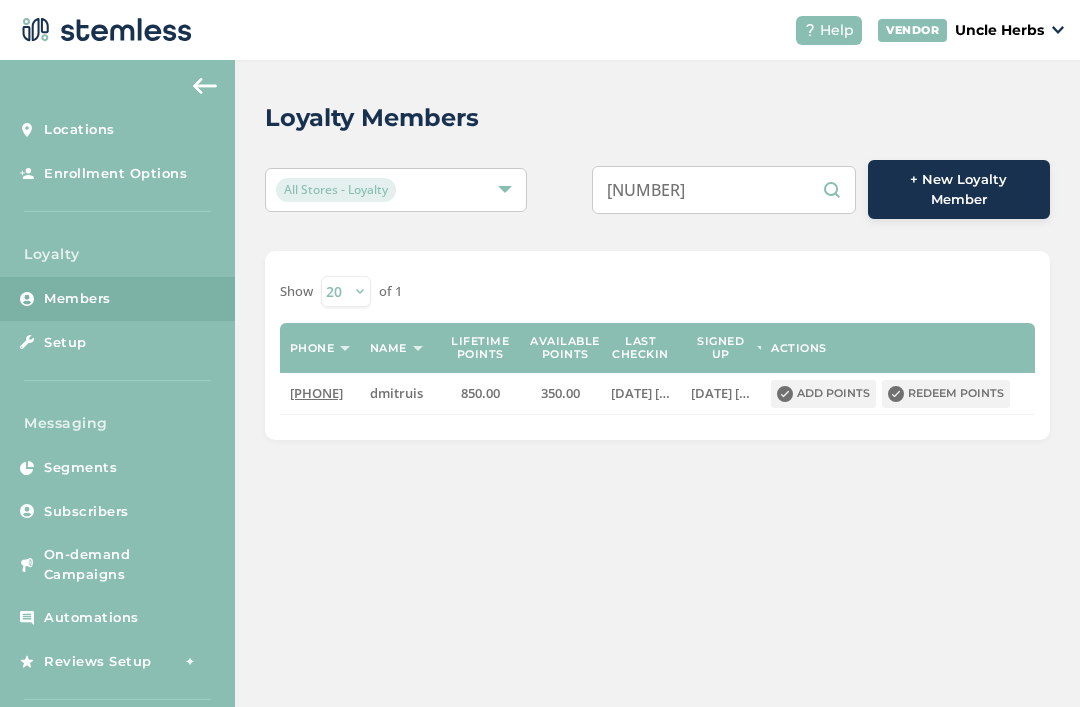 click on "[NUMBER]" at bounding box center (724, 190) 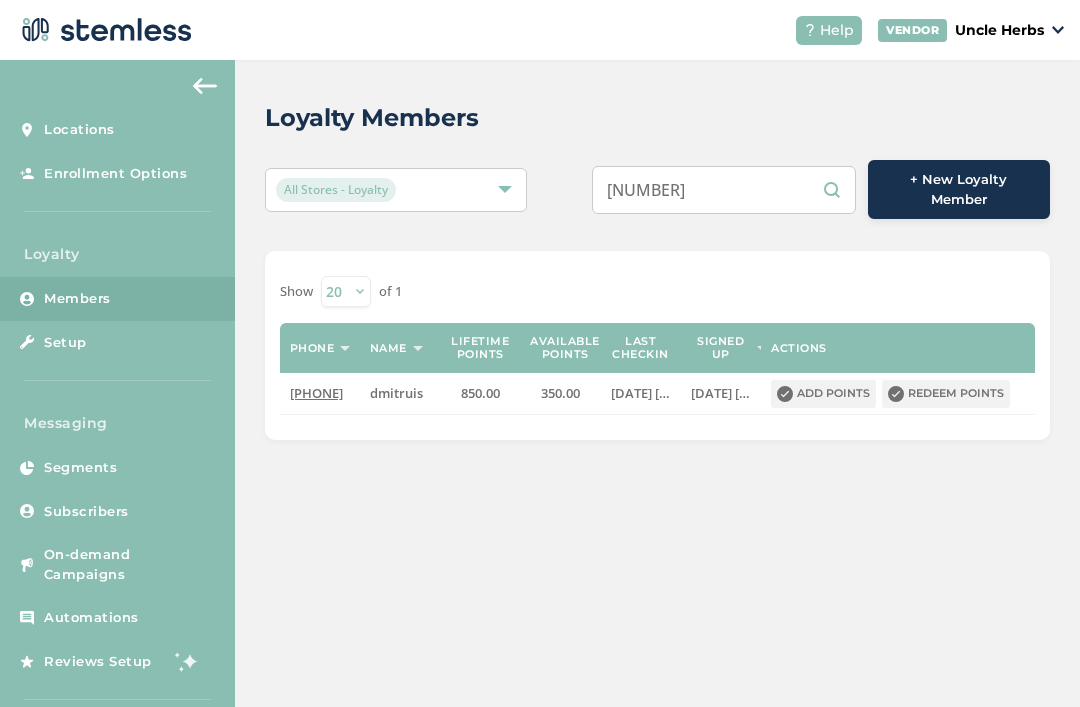 click on "[NUMBER]" at bounding box center (724, 190) 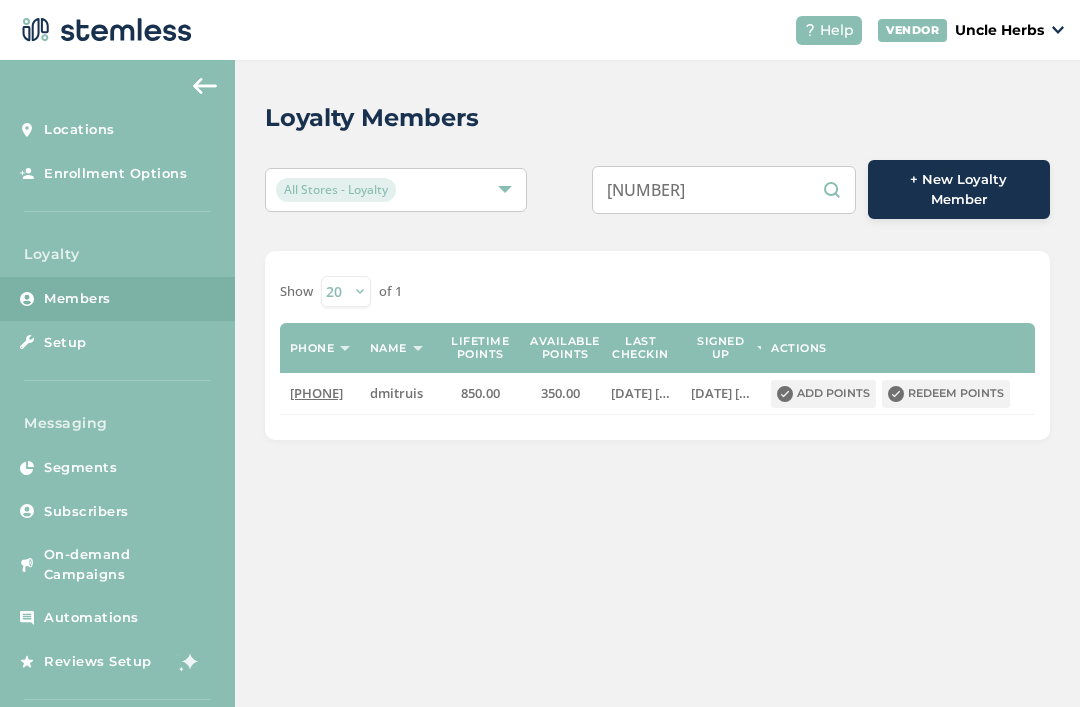 click on "[NUMBER]" at bounding box center (724, 190) 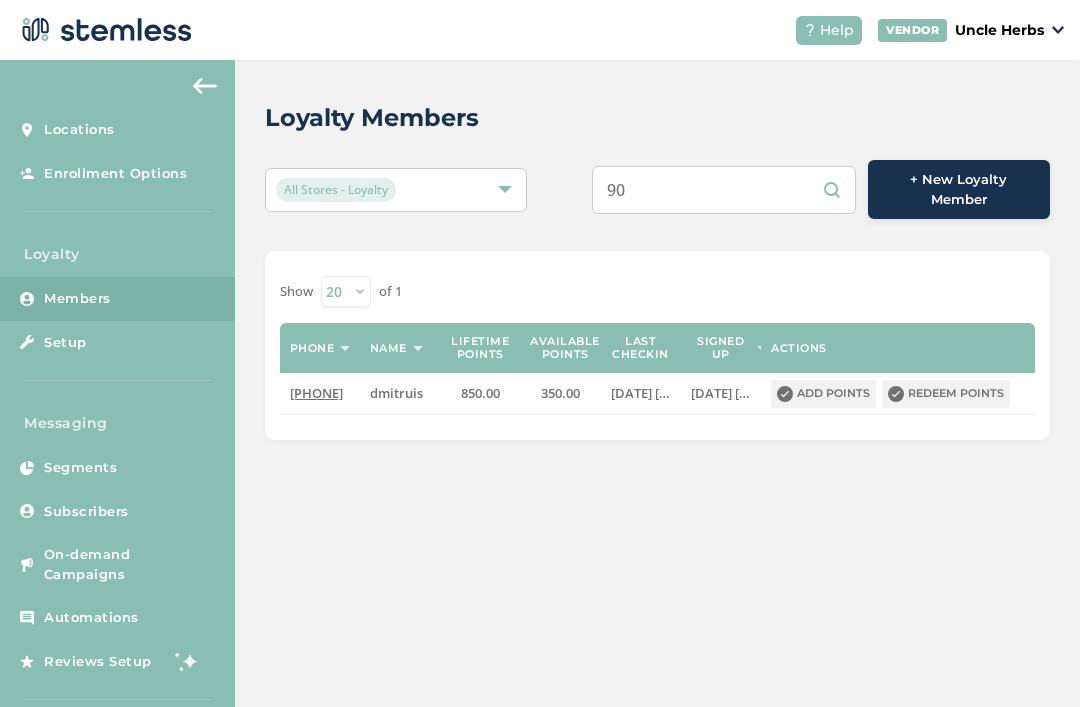 type on "9" 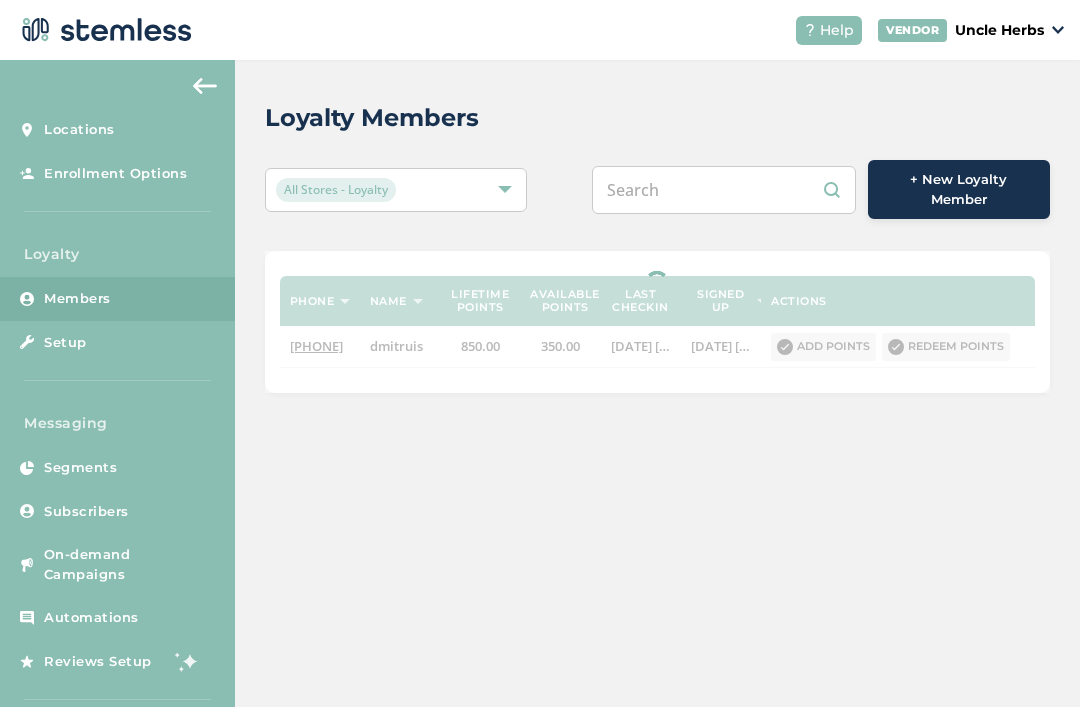 click at bounding box center [724, 190] 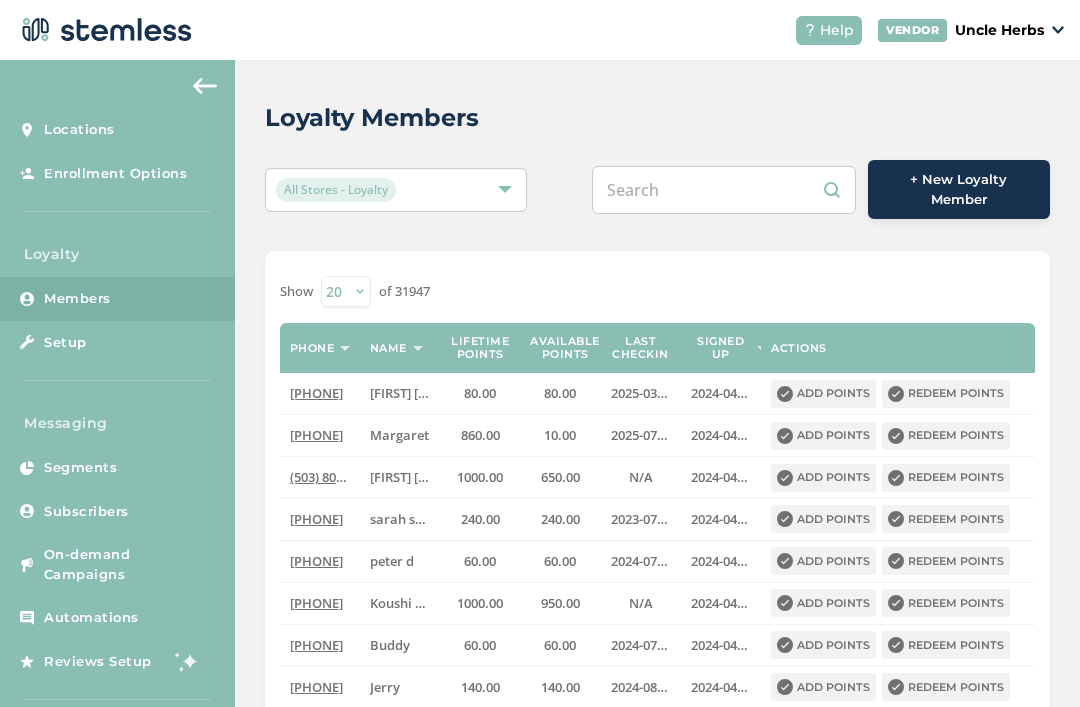 click at bounding box center (724, 190) 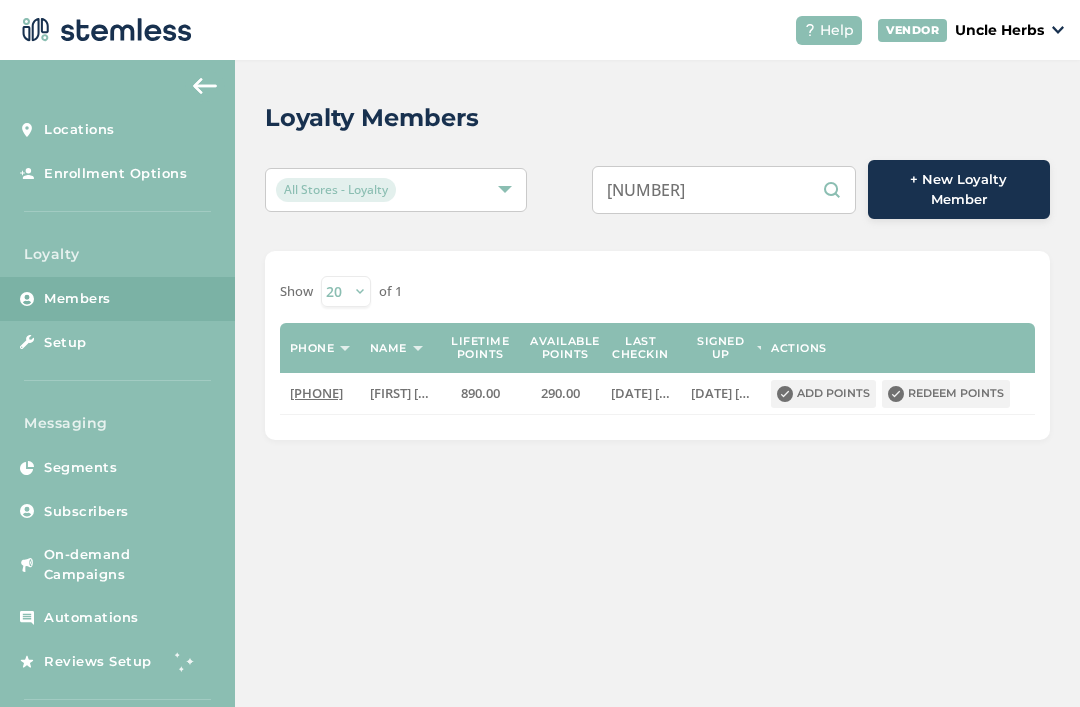 type on "[NUMBER]" 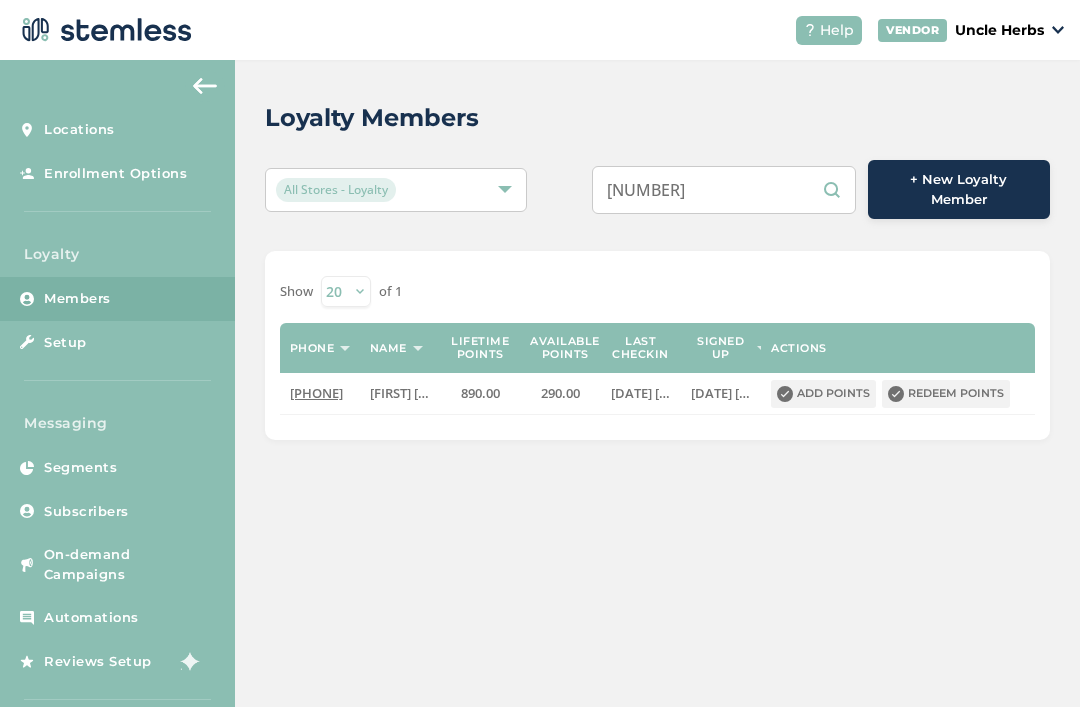 click on "Add points" at bounding box center [823, 394] 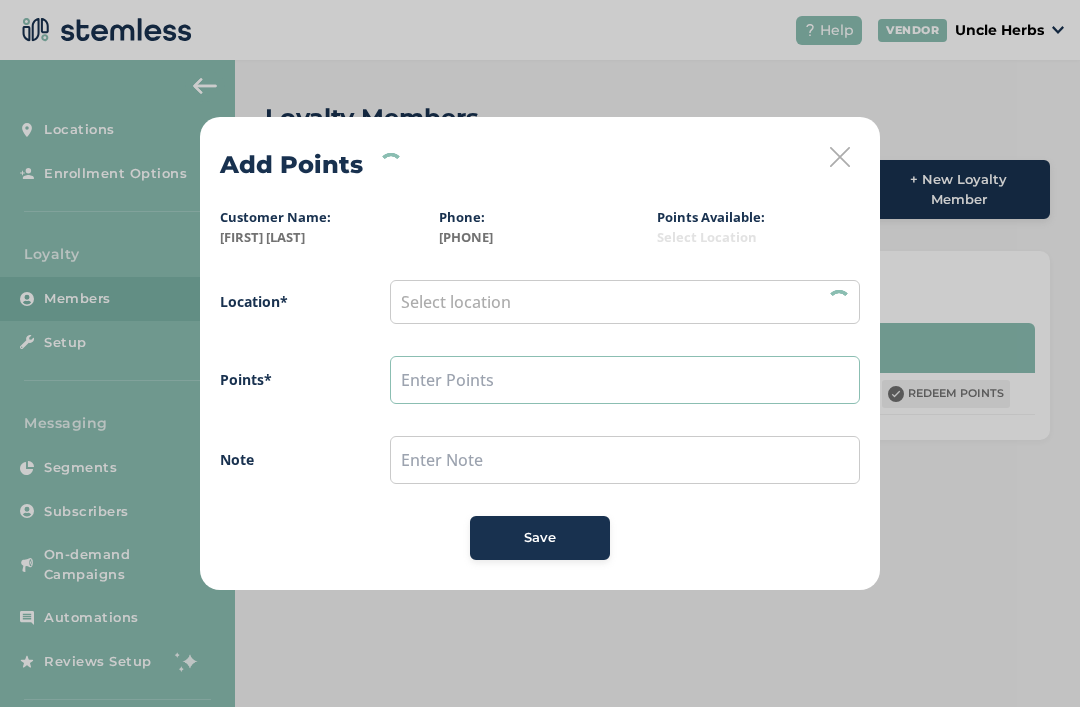 click at bounding box center (625, 380) 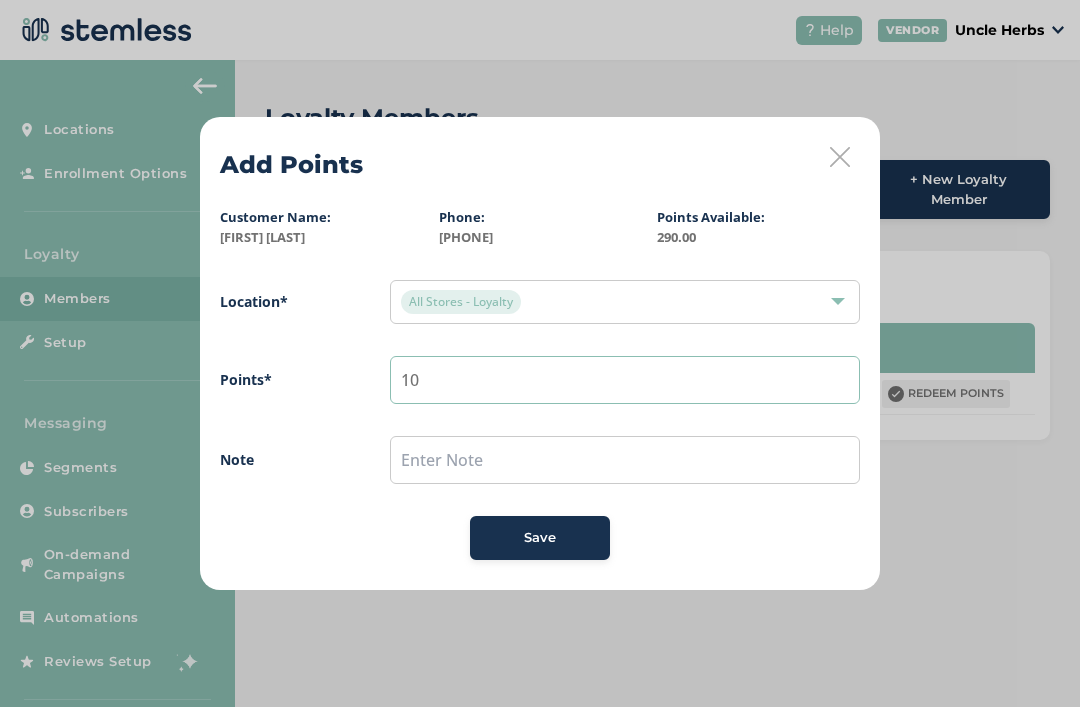 type on "10" 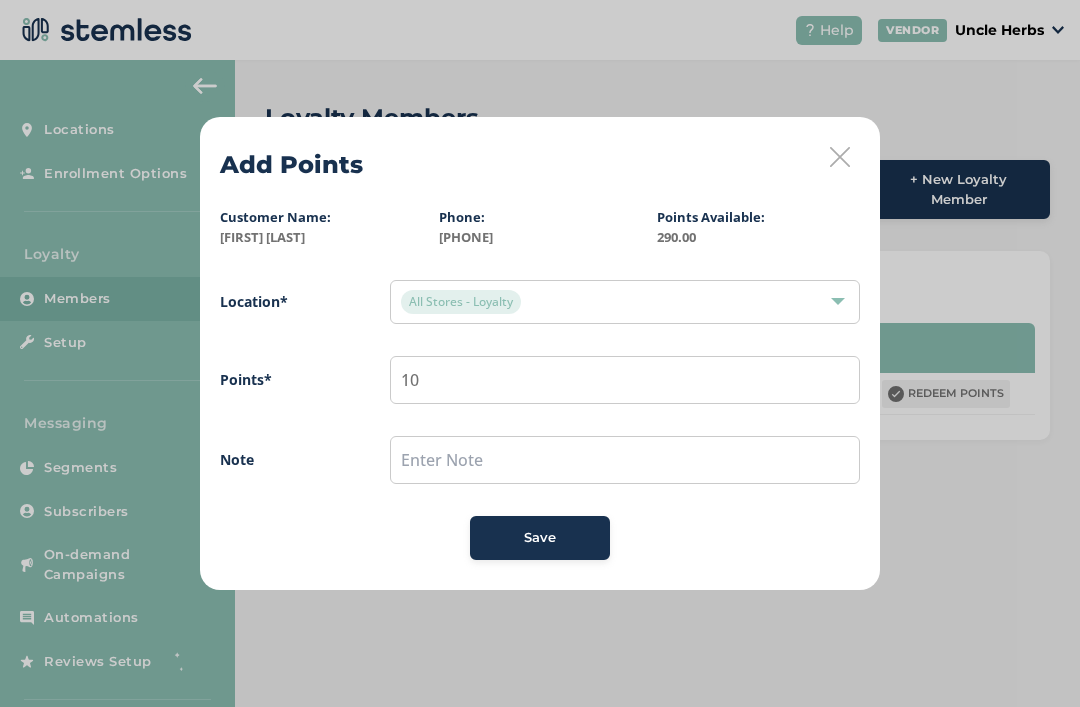 click on "Save" at bounding box center (540, 538) 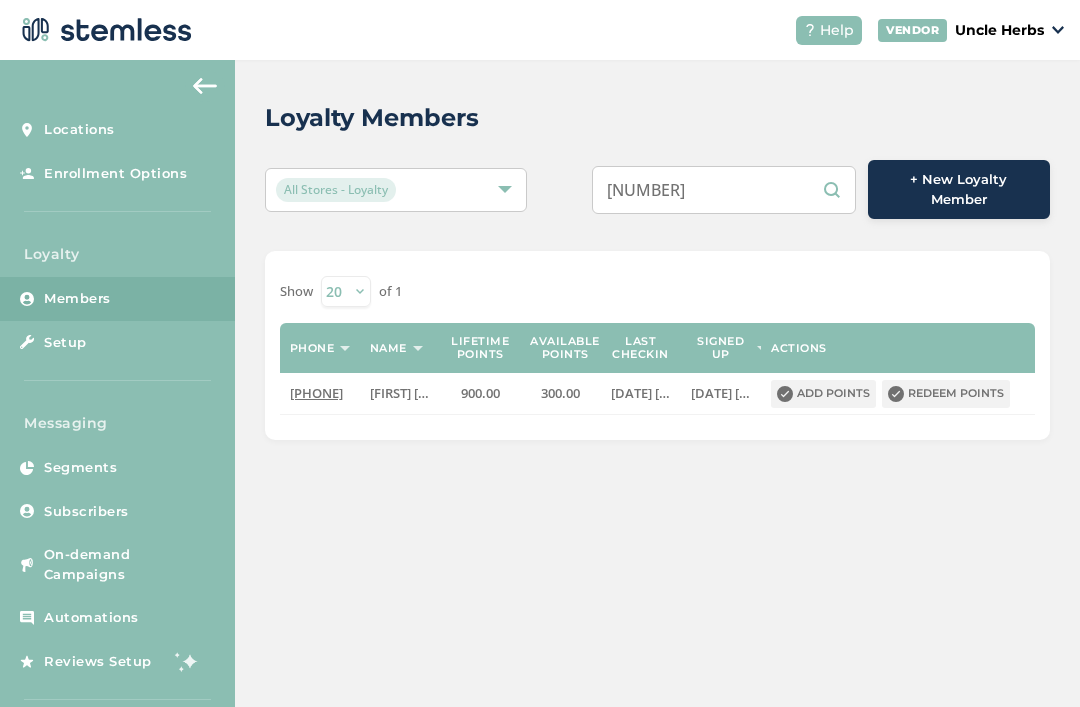 click on "Redeem points" at bounding box center [946, 394] 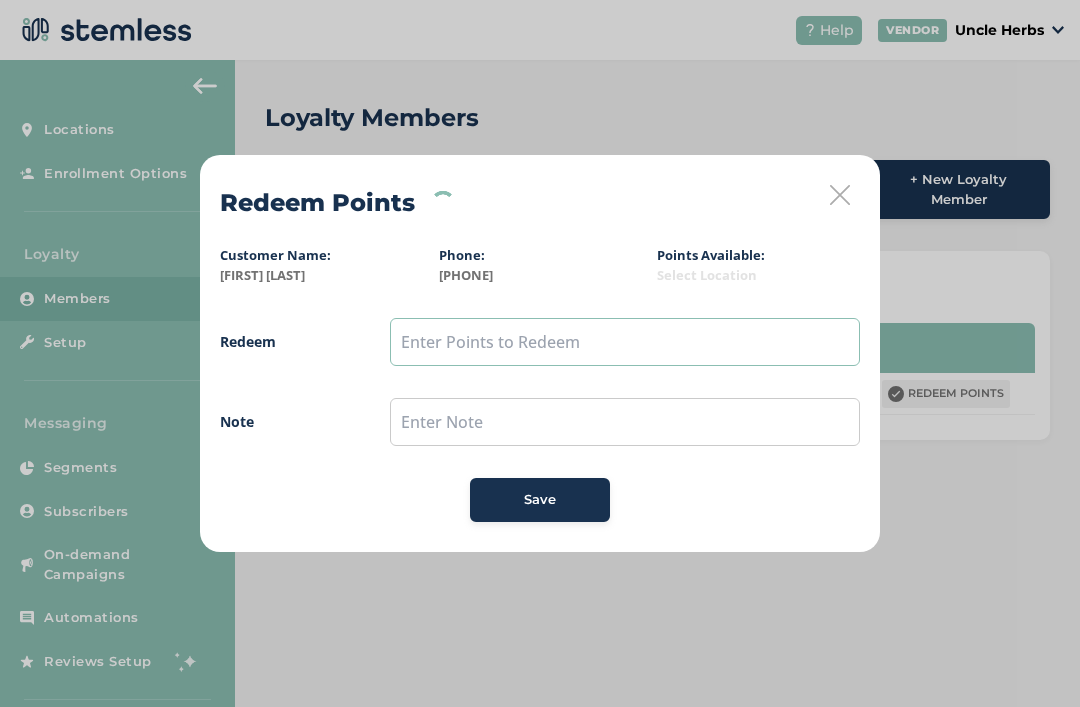 click at bounding box center (625, 342) 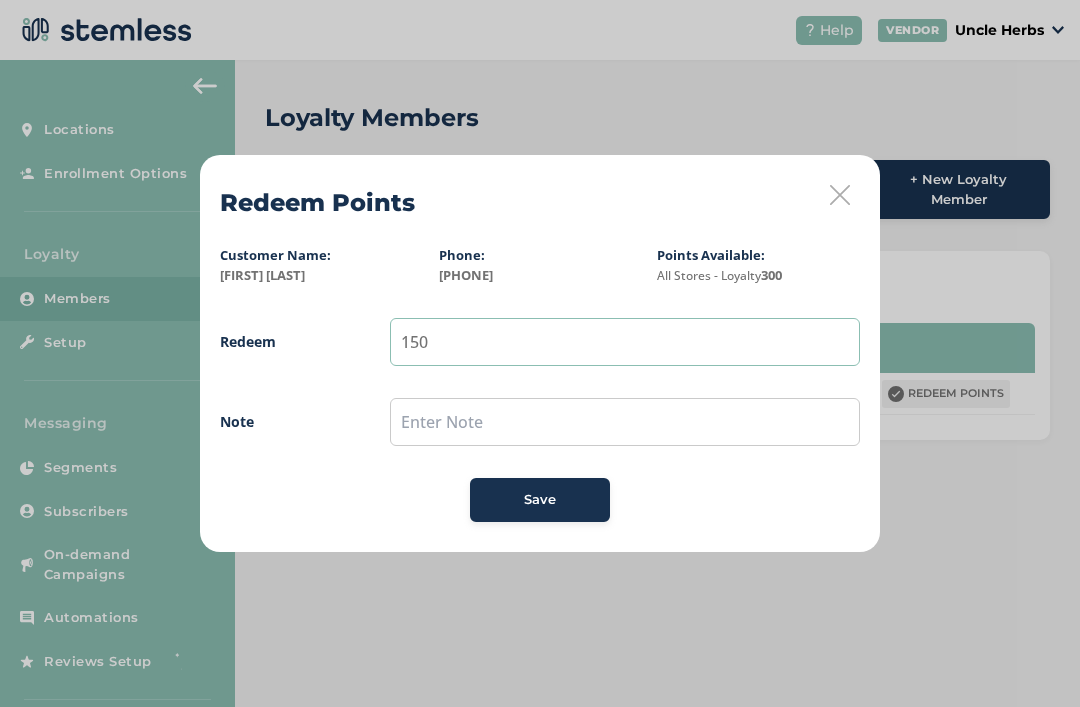 type on "150" 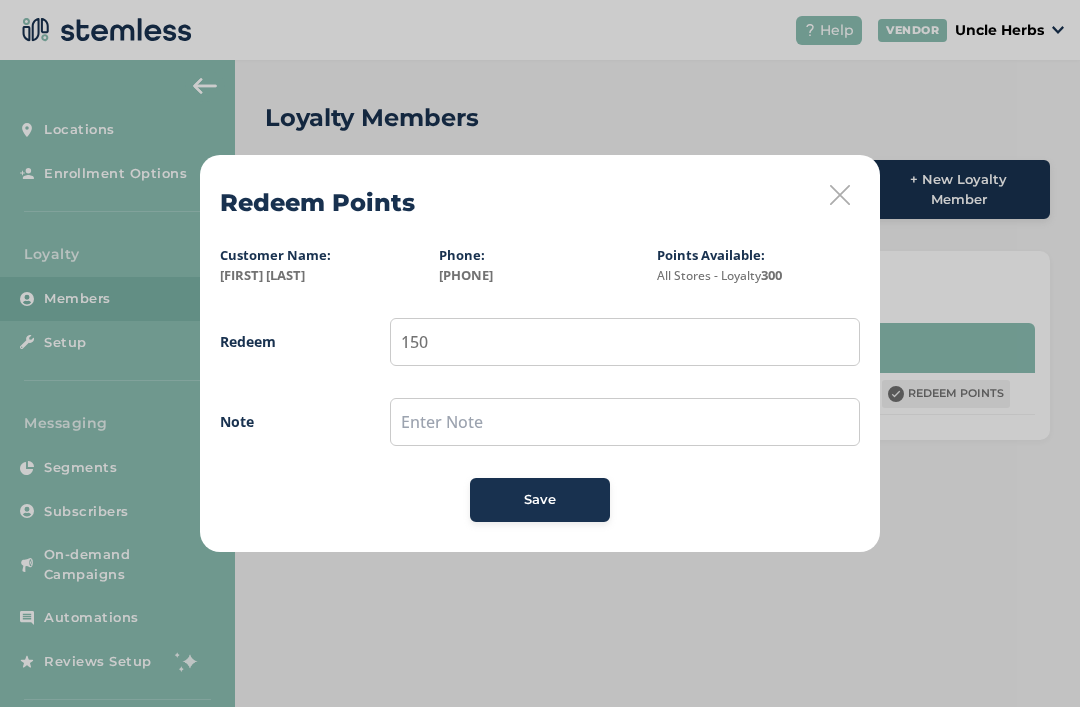 click on "Save" at bounding box center (540, 500) 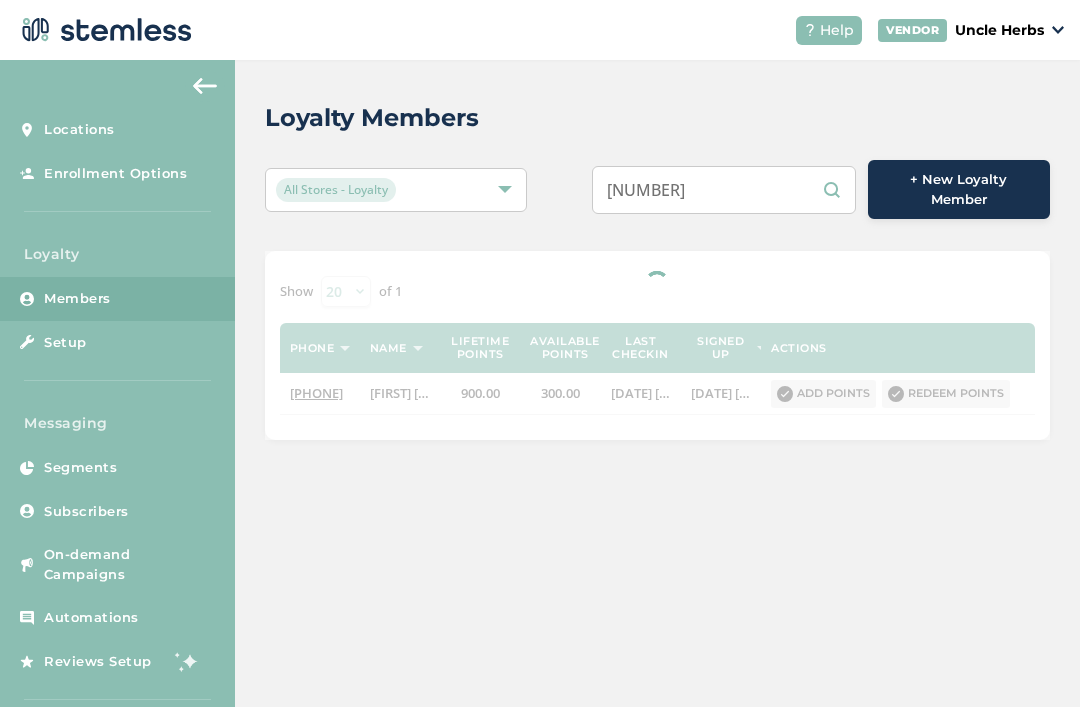 click on "[NUMBER]" at bounding box center [724, 190] 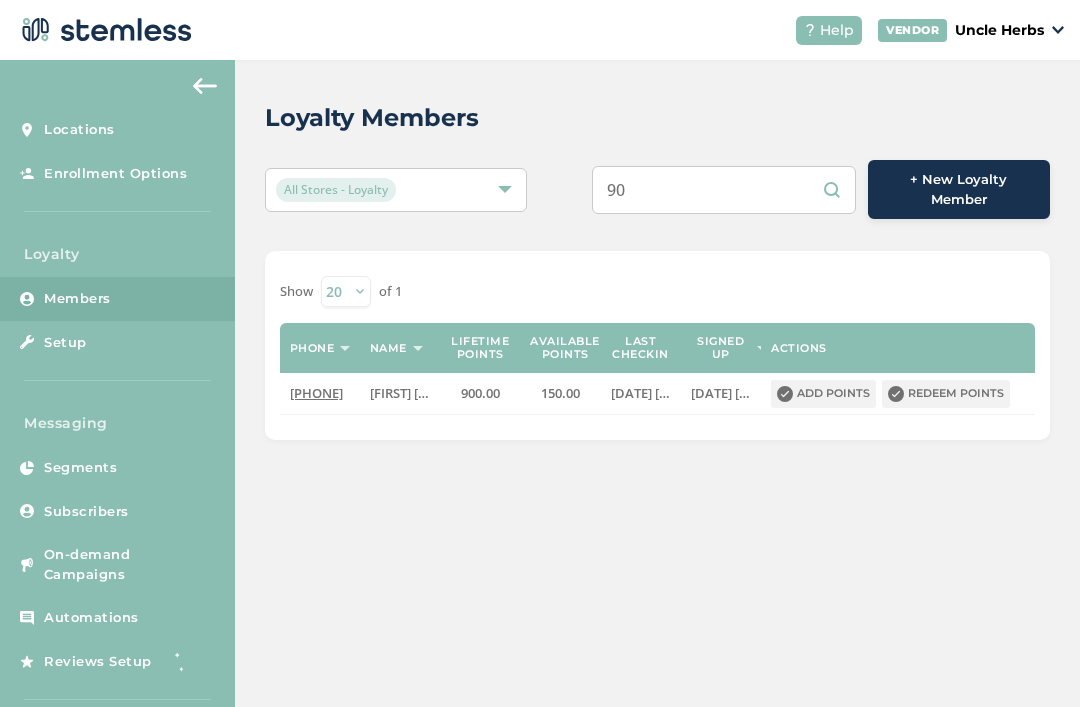 type on "9" 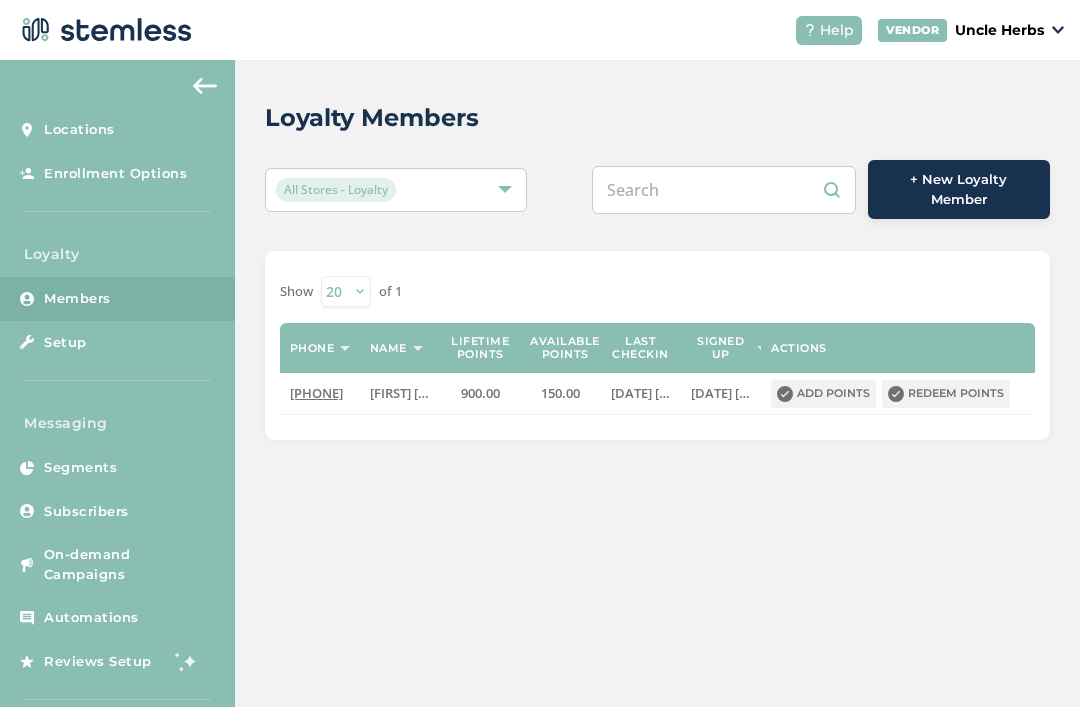 click at bounding box center (724, 190) 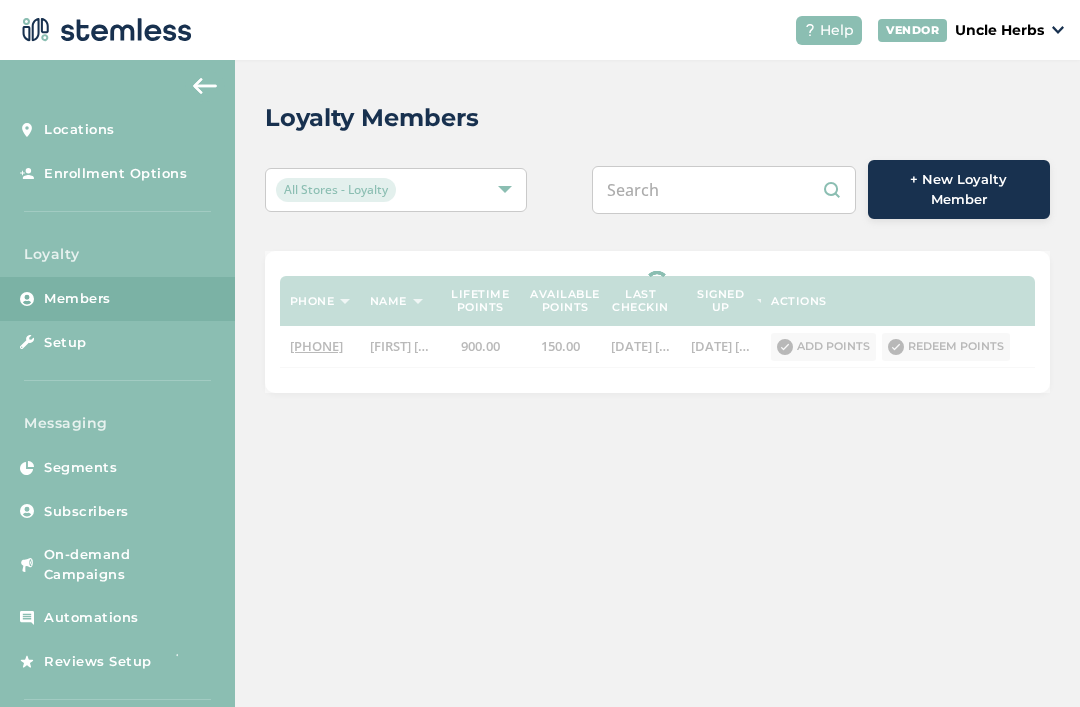 paste on "[PHONE]" 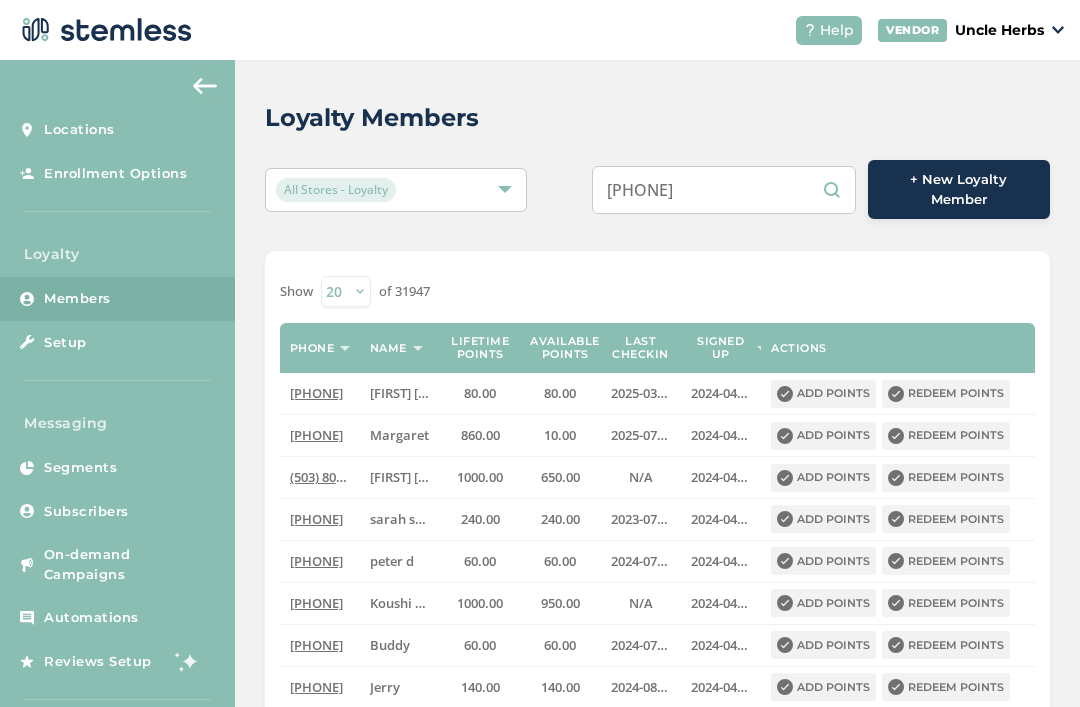 click on "[PHONE]" at bounding box center (724, 190) 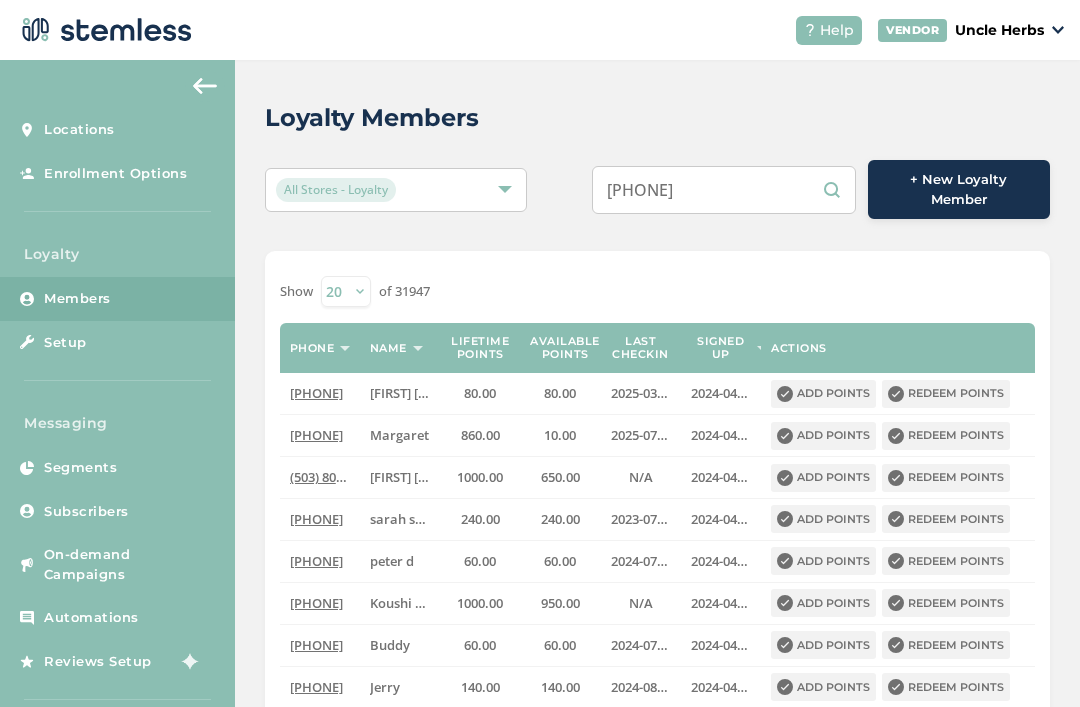 click on "[PHONE]" at bounding box center [724, 190] 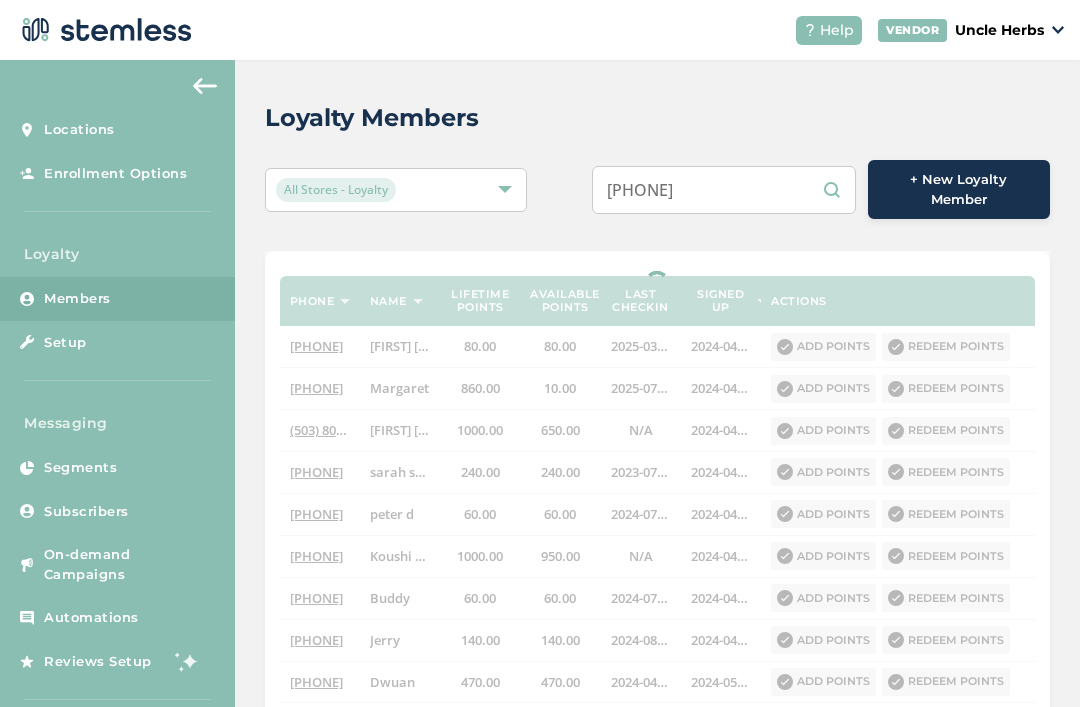 click on "[PHONE]" at bounding box center (724, 190) 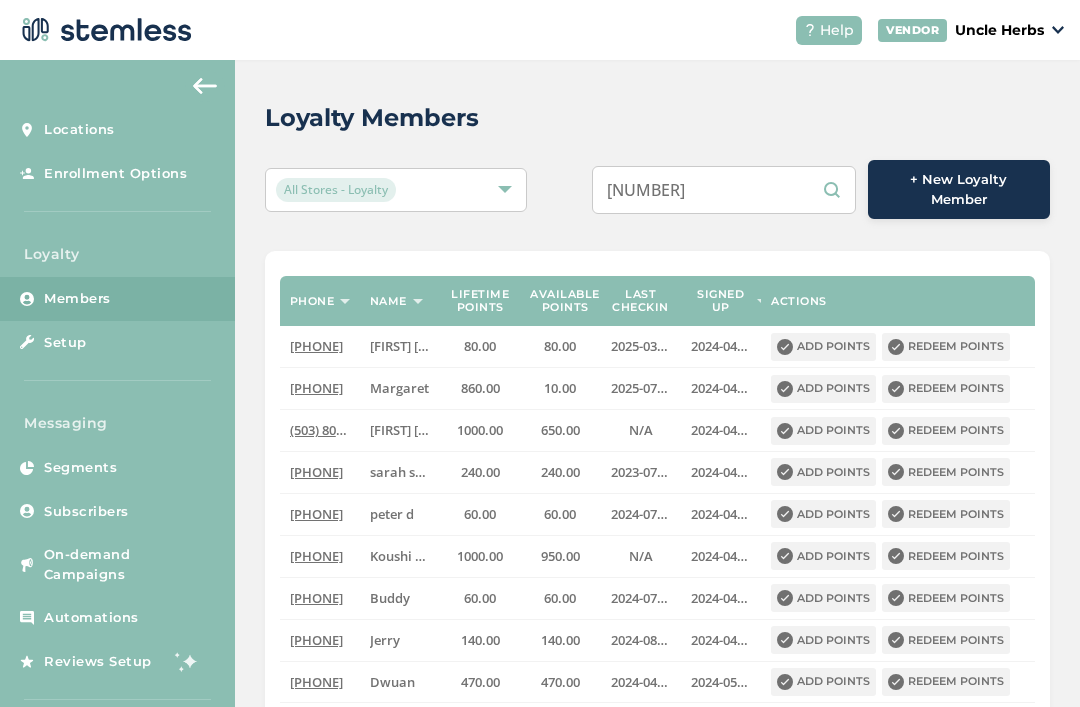 type on "[NUMBER]" 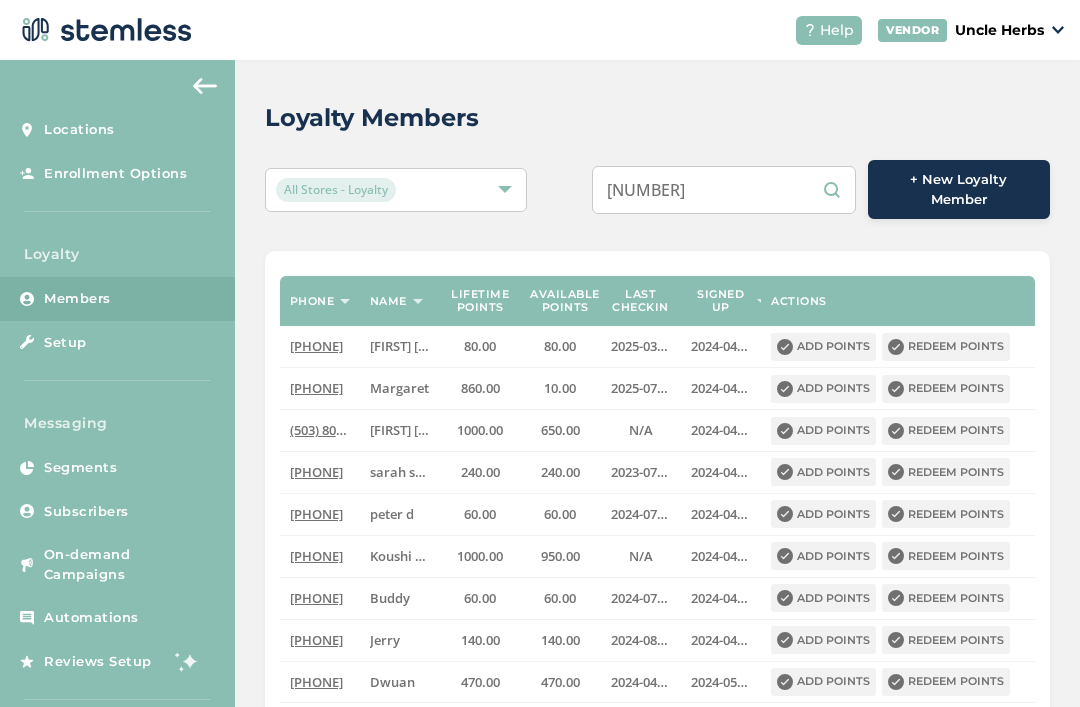 click on "Loyalty Members" at bounding box center (649, 118) 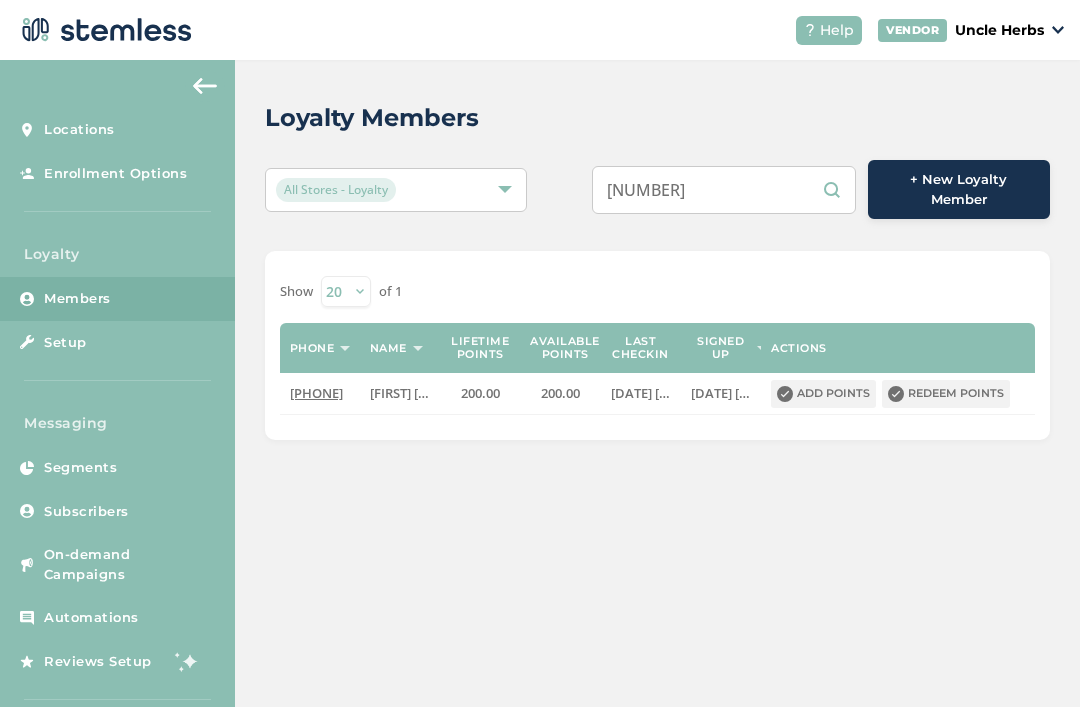 click on "[NUMBER]" at bounding box center (724, 190) 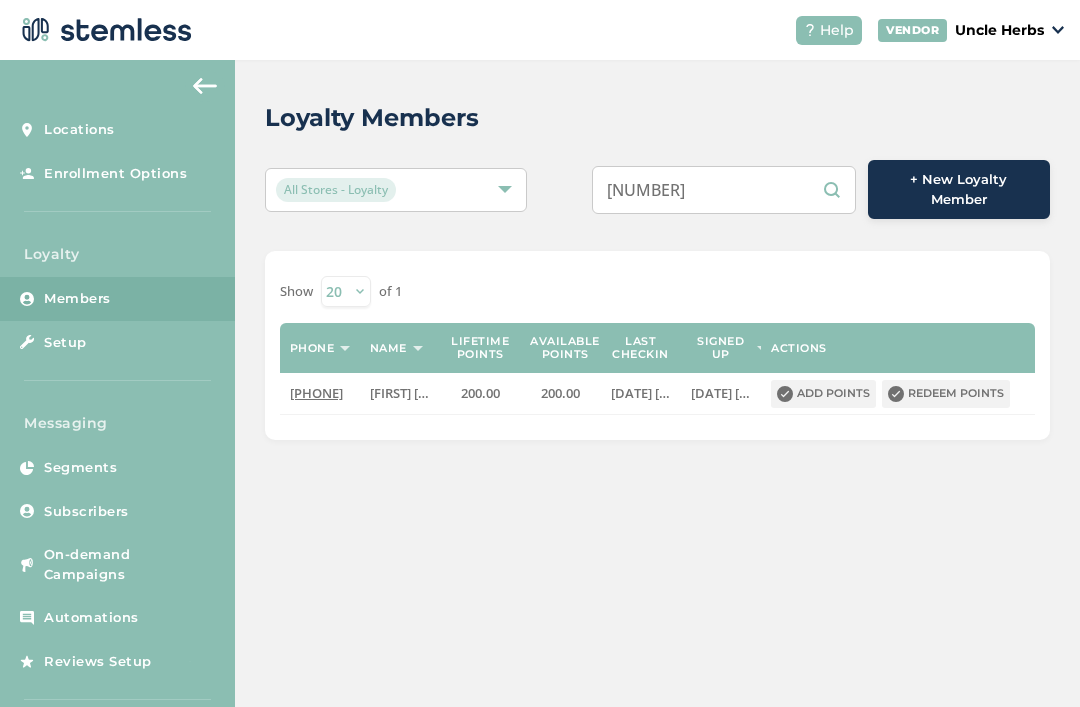 click on "Loyalty Members" at bounding box center [649, 118] 